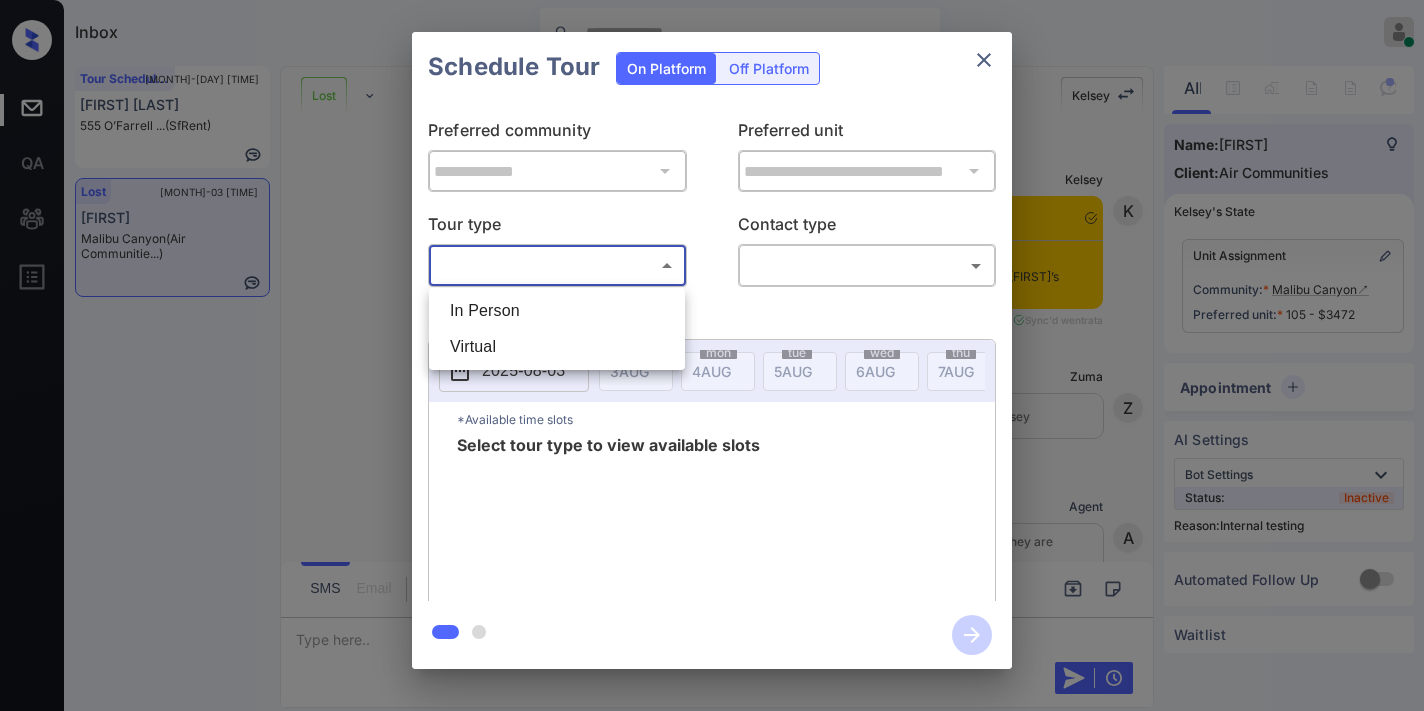 scroll, scrollTop: 0, scrollLeft: 0, axis: both 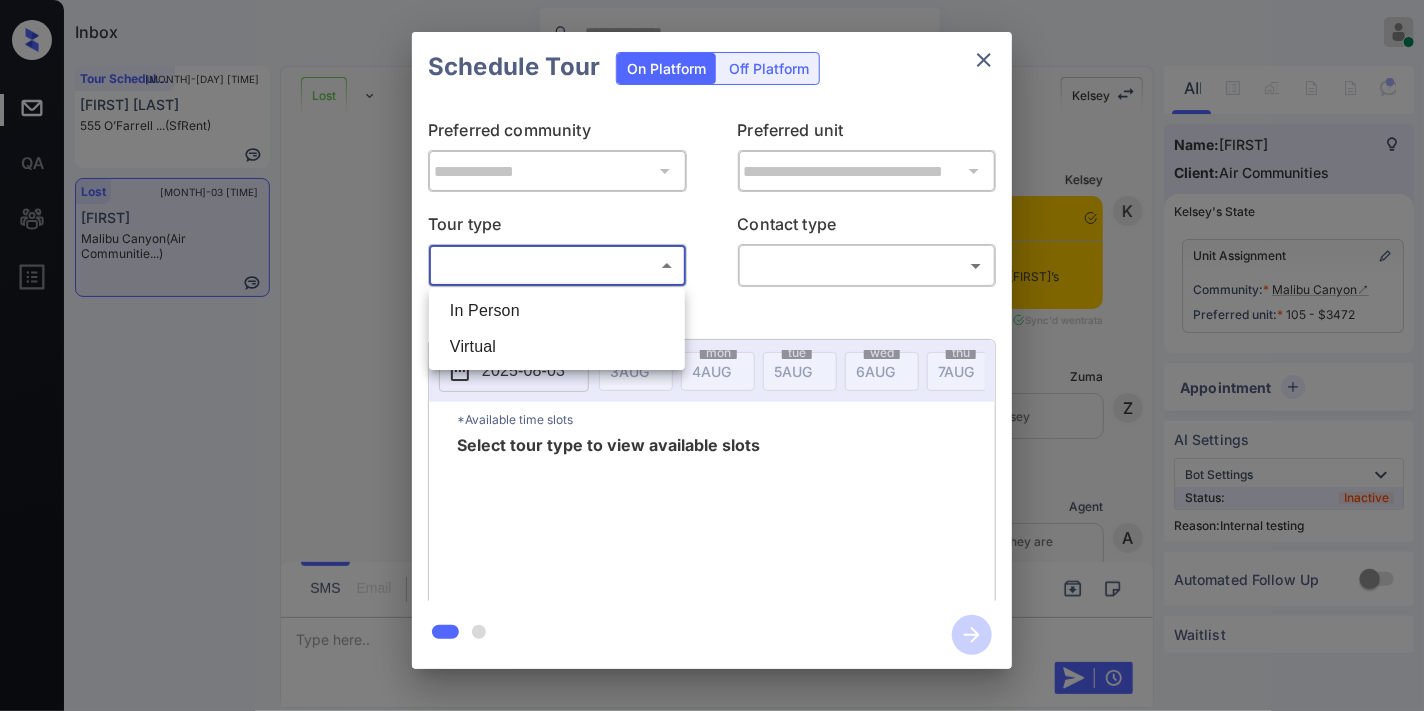 click on "In Person" at bounding box center (557, 311) 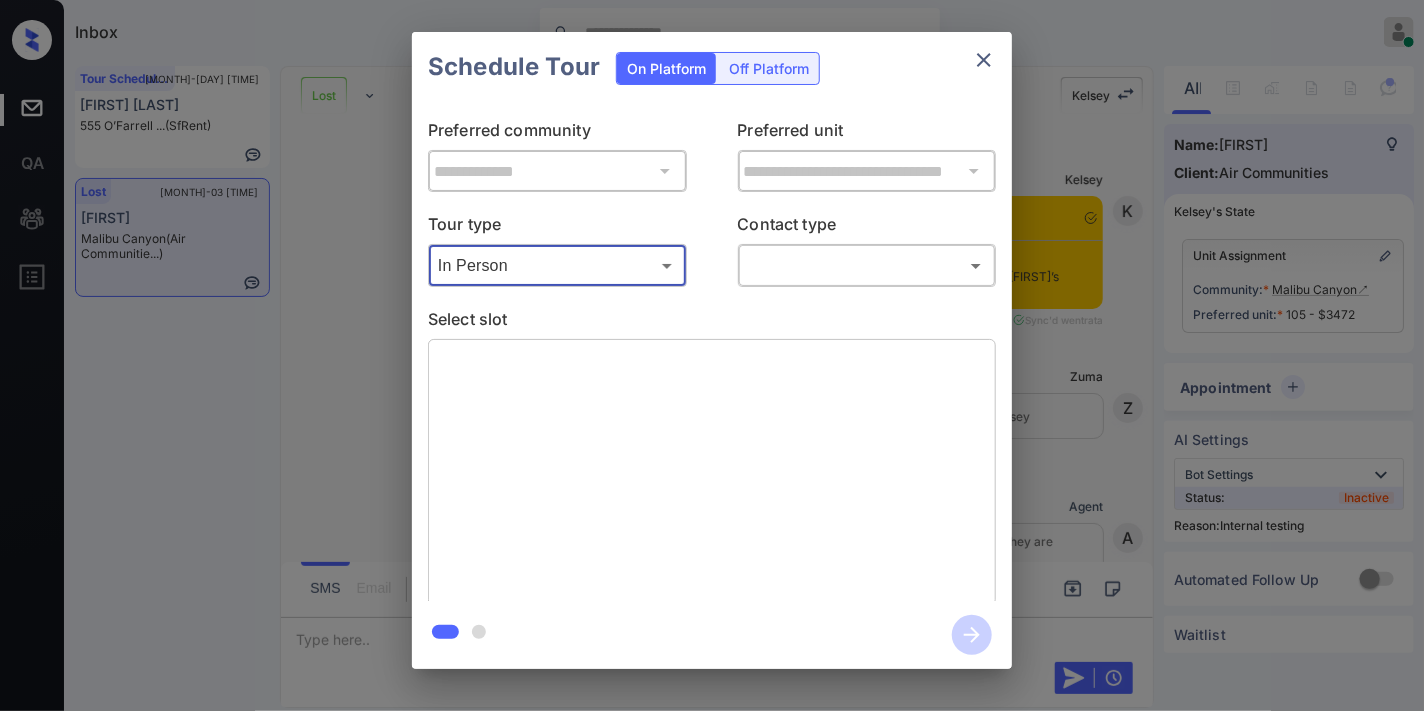 scroll, scrollTop: 14903, scrollLeft: 0, axis: vertical 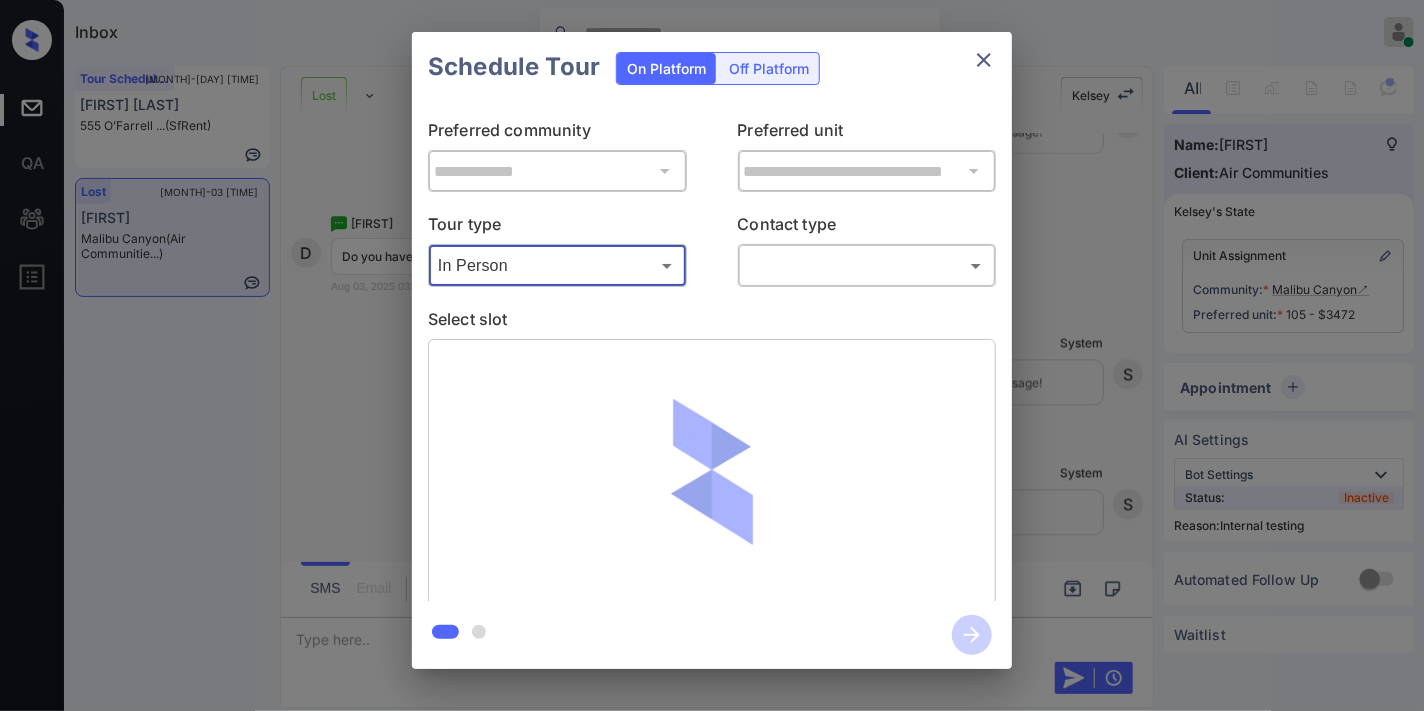 click on "Inbox Samantha Soliven Online Set yourself   offline Set yourself   on break Profile Switch to  dark  mode Sign out Tour Scheduled Aug-03 03:24 pm   Billie Martin 555 O’Farrell ...  (SfRent) Lost Aug-03 03:31 pm   Debbie Malibu Canyon  (Air Communitie...) Lost Lead Sentiment: Angry Upon sliding the acknowledgement:  Lead will move to lost stage. * ​ SMS and call option will be set to opt out. AFM will be turned off for the lead. Kelsey New Message Kelsey Notes Note: <a href="https://conversation.getzuma.com/6813a6dd53c4a07b1f341f61">https://conversation.getzuma.com/6813a6dd53c4a07b1f341f61</a> - Paste this link into your browser to view Kelsey’s conversation with the prospect May 01, 2025 09:52 am  Sync'd w  entrata K New Message Zuma Lead transferred to leasing agent: kelsey May 01, 2025 09:52 am Z New Message Agent Lead created because they indicated they are interested in leasing via Zuma IVR. May 01, 2025 09:52 am A New Message Kelsey May 01, 2025 09:52 am K New Message Agent May 01, 2025 09:52 am A" at bounding box center [712, 355] 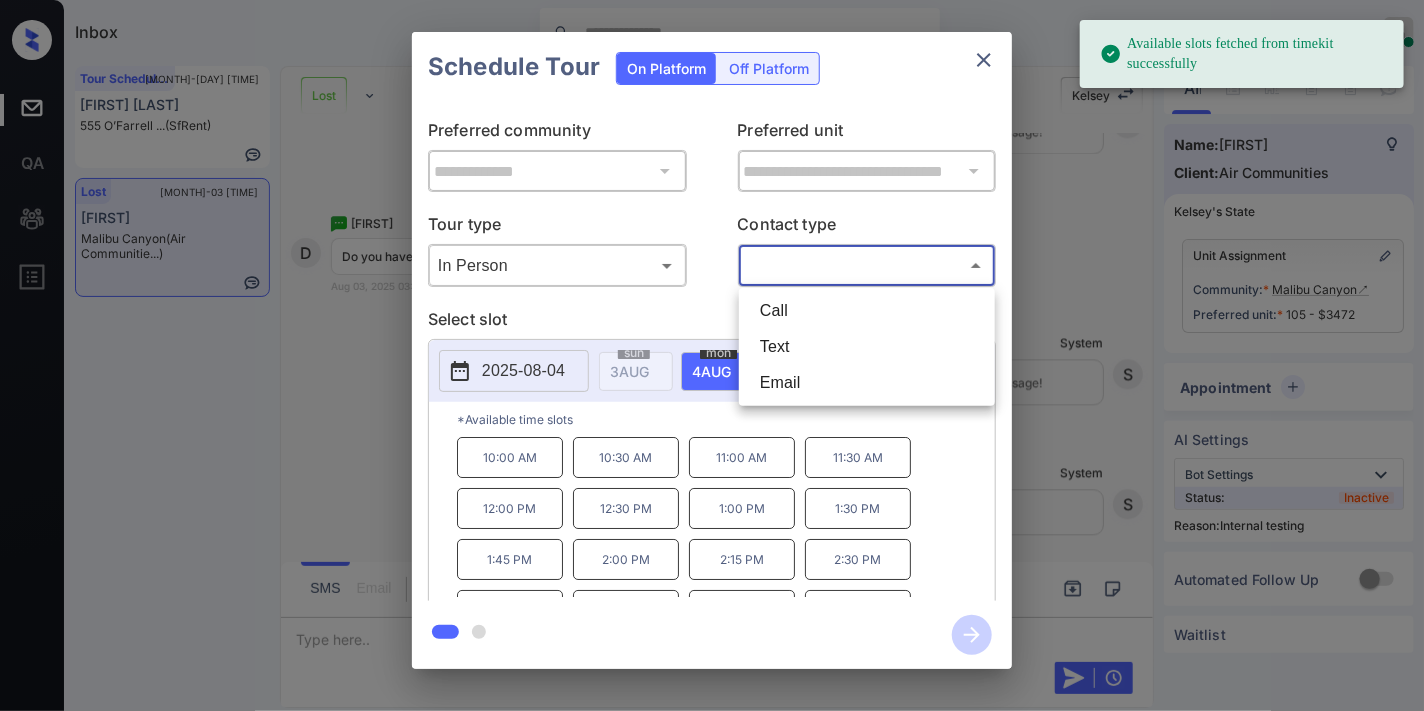 click on "Text" at bounding box center [867, 347] 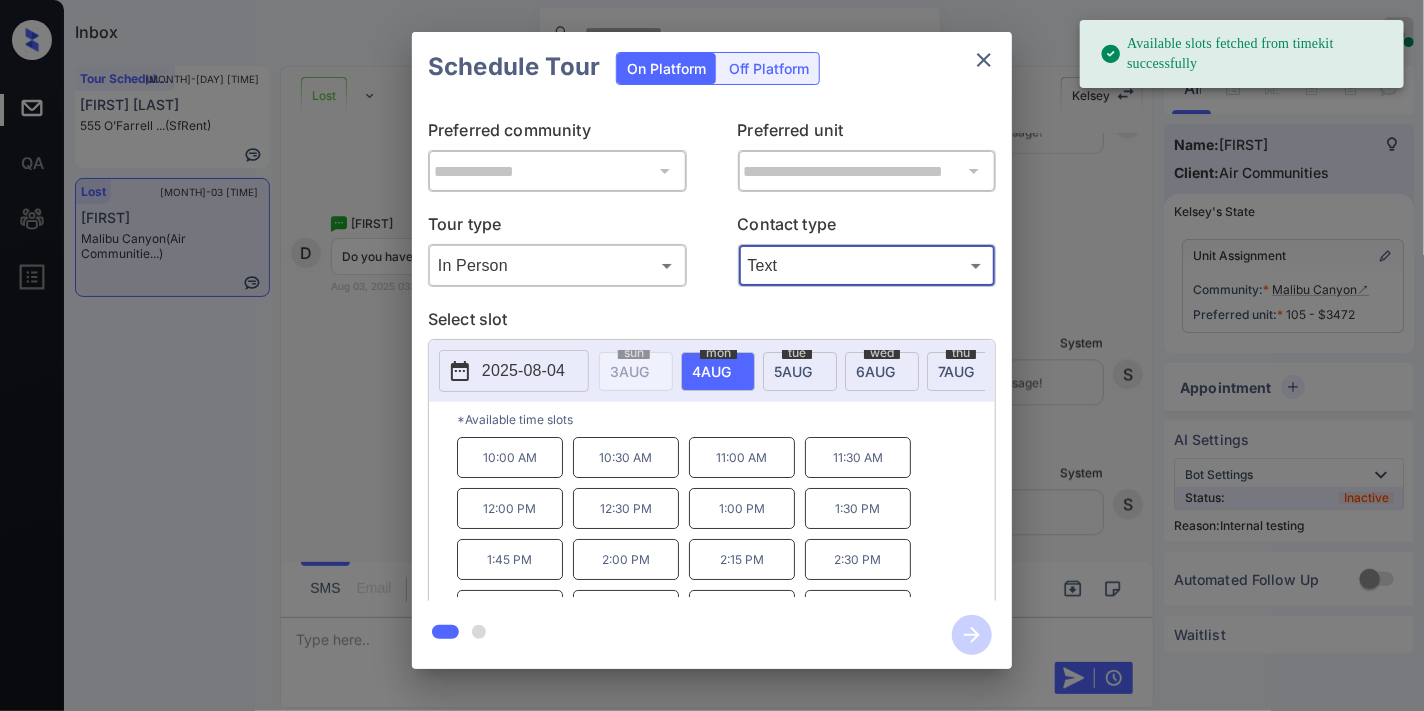 click at bounding box center [984, 60] 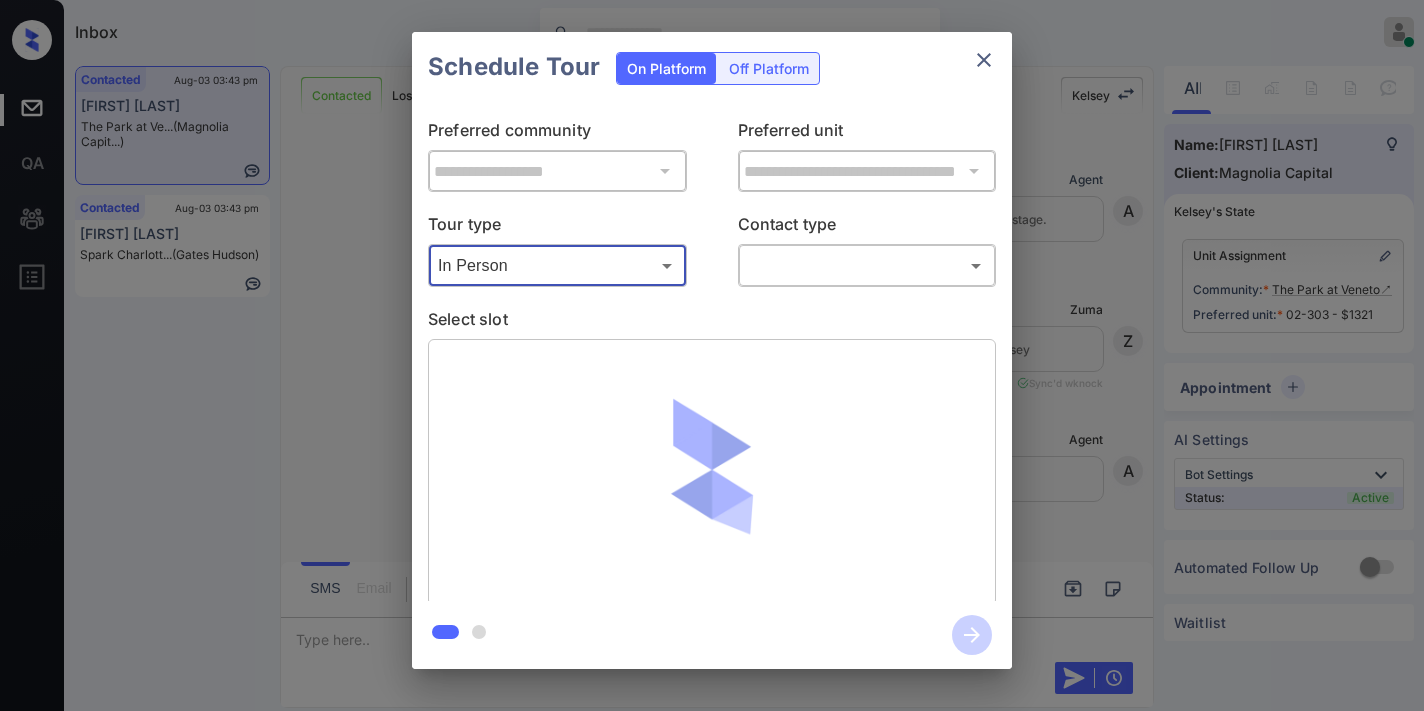 scroll, scrollTop: 0, scrollLeft: 0, axis: both 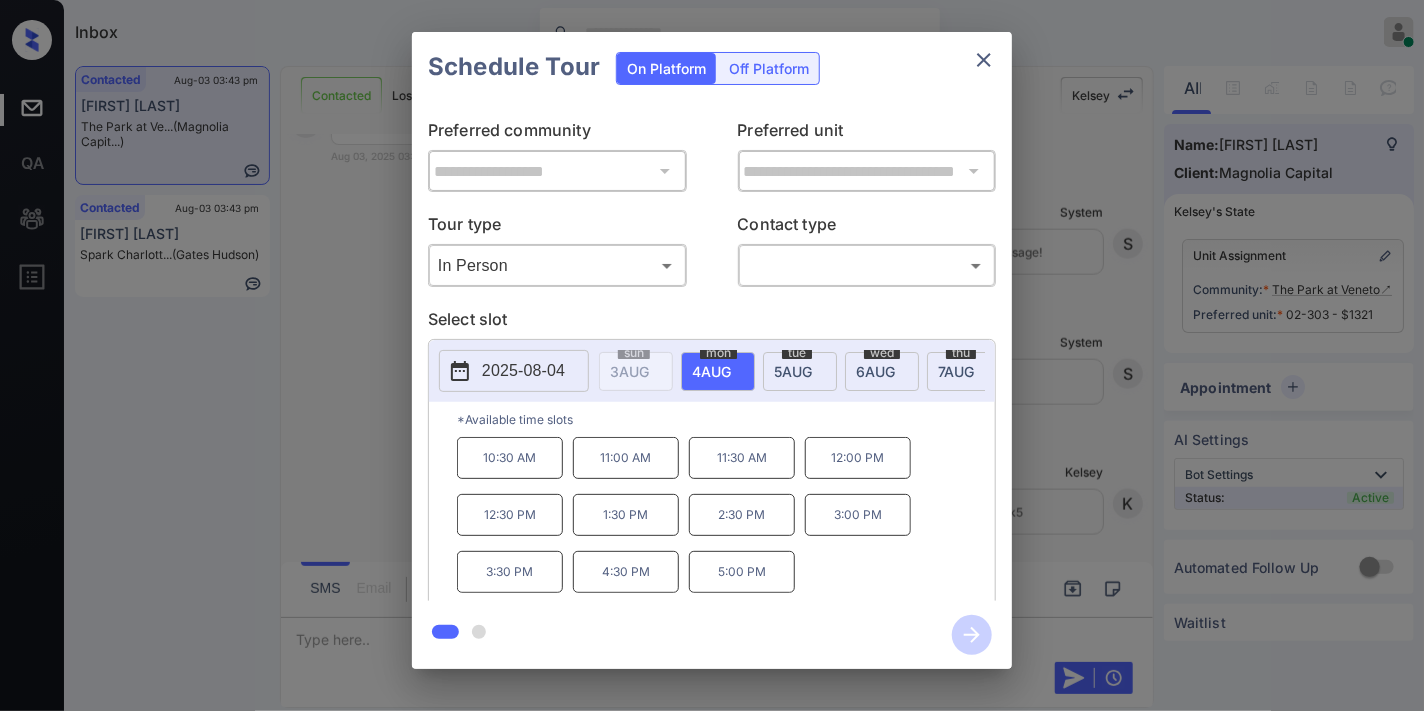 click on "**********" at bounding box center (712, 351) 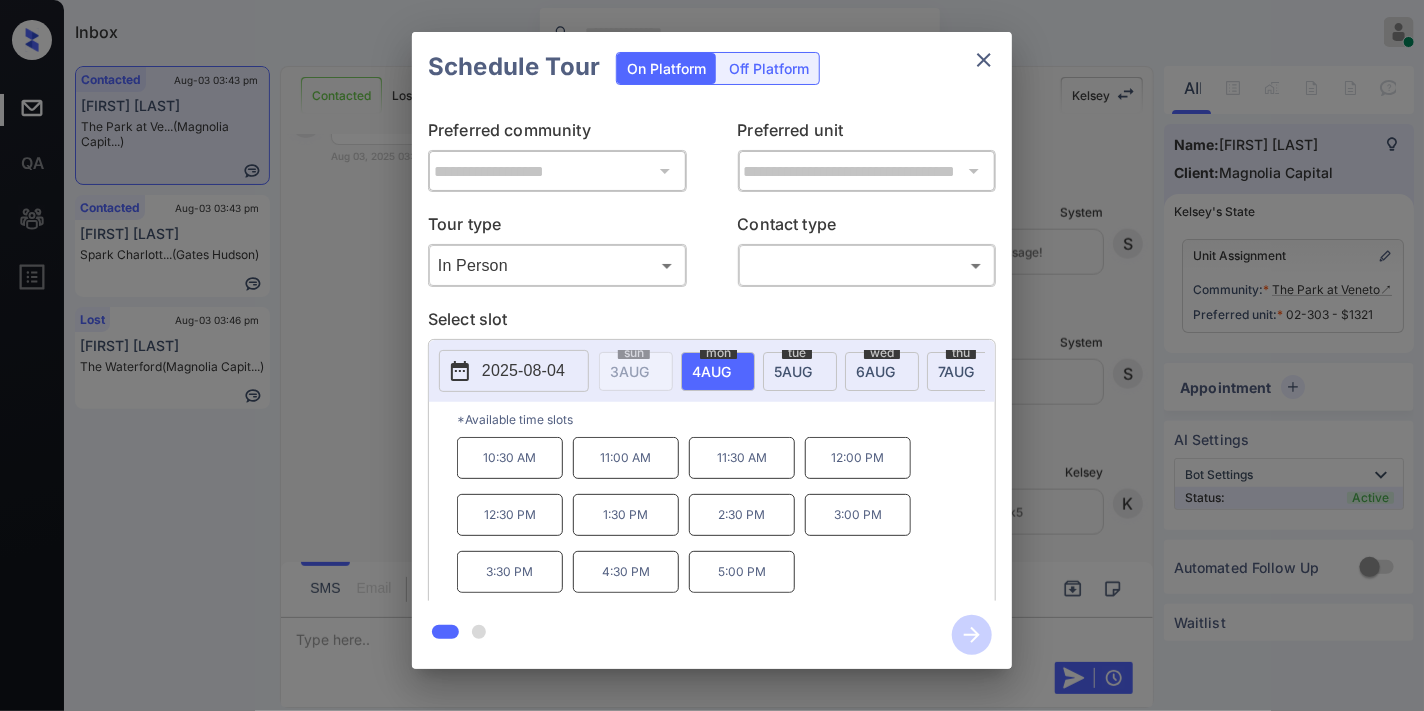 click on "2025-08-04" at bounding box center (523, 371) 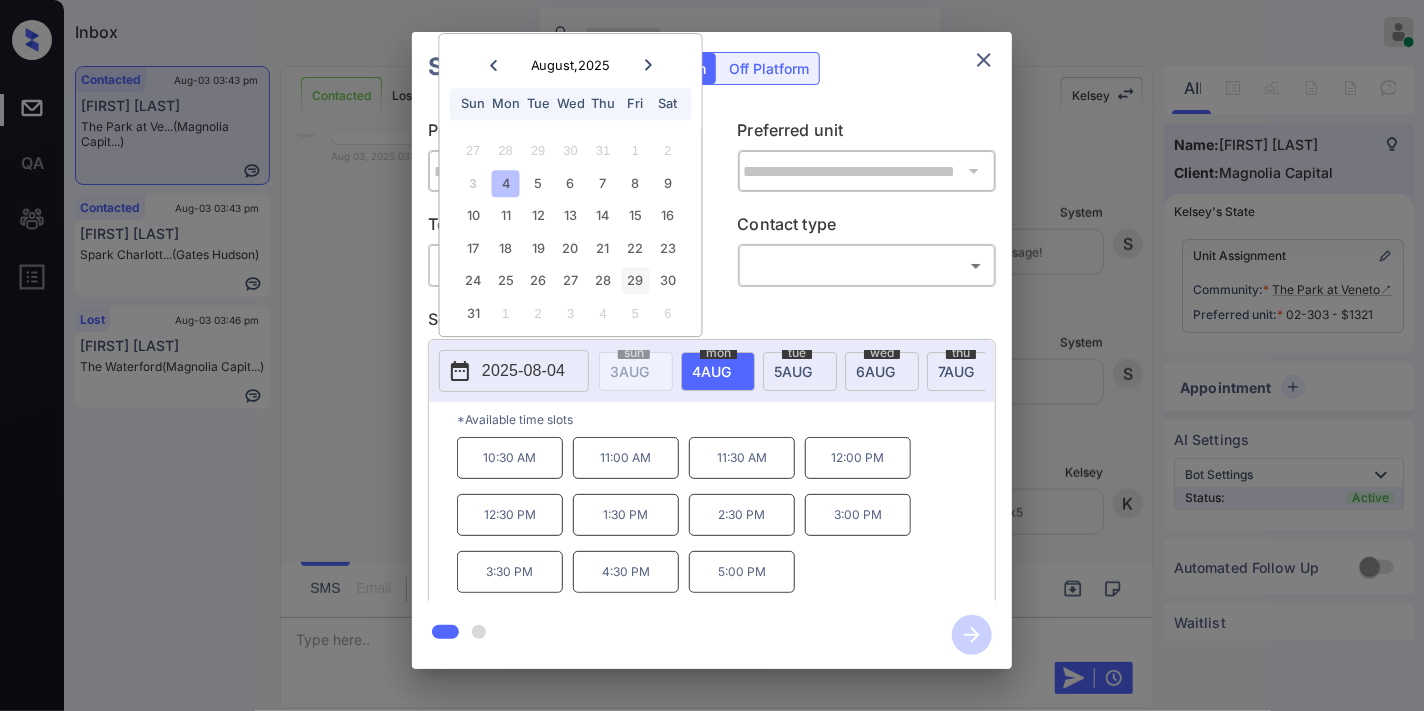 type 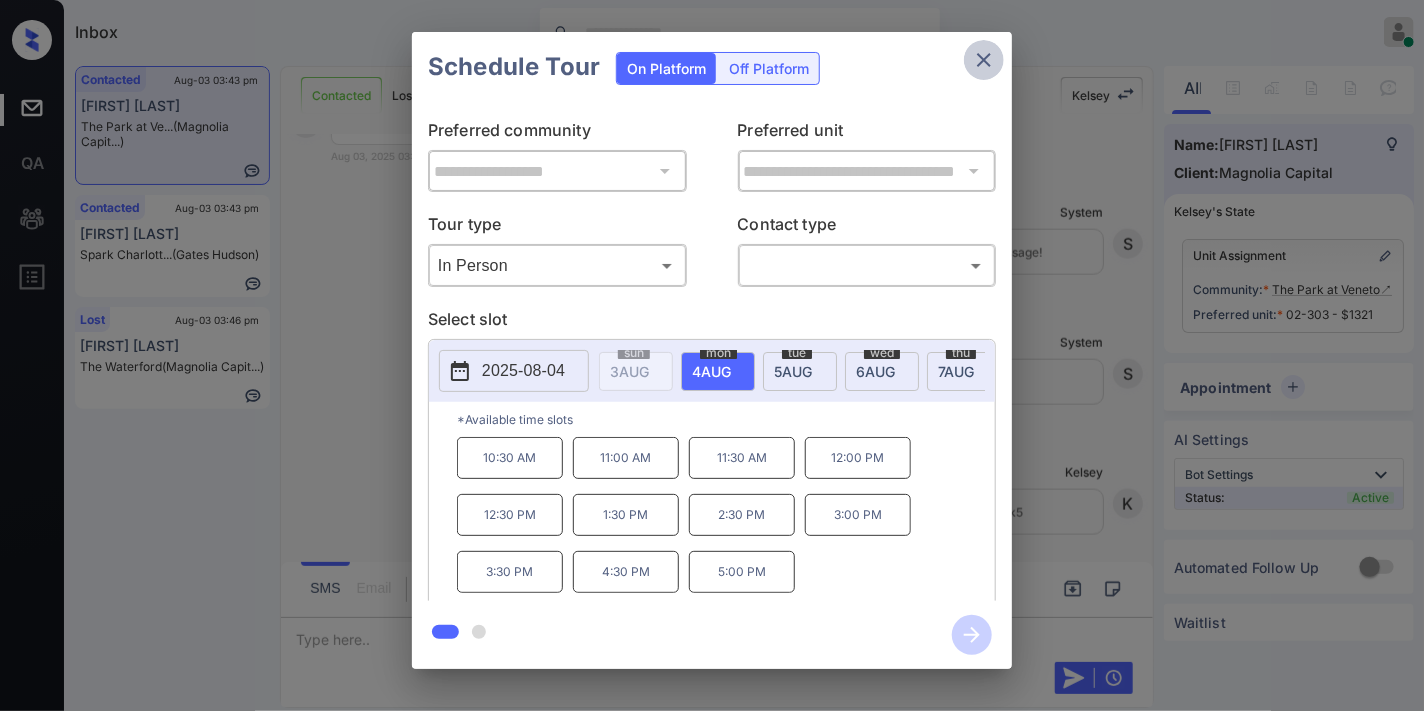 click 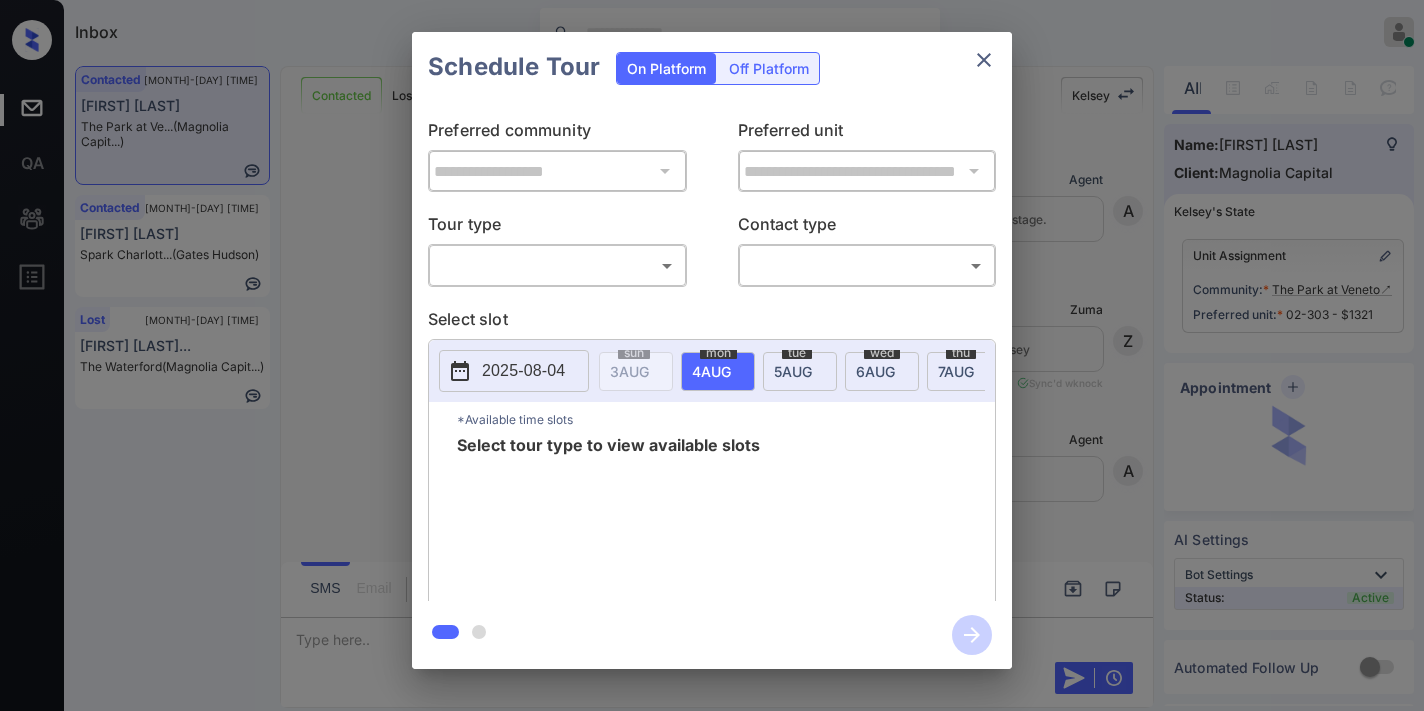 scroll, scrollTop: 0, scrollLeft: 0, axis: both 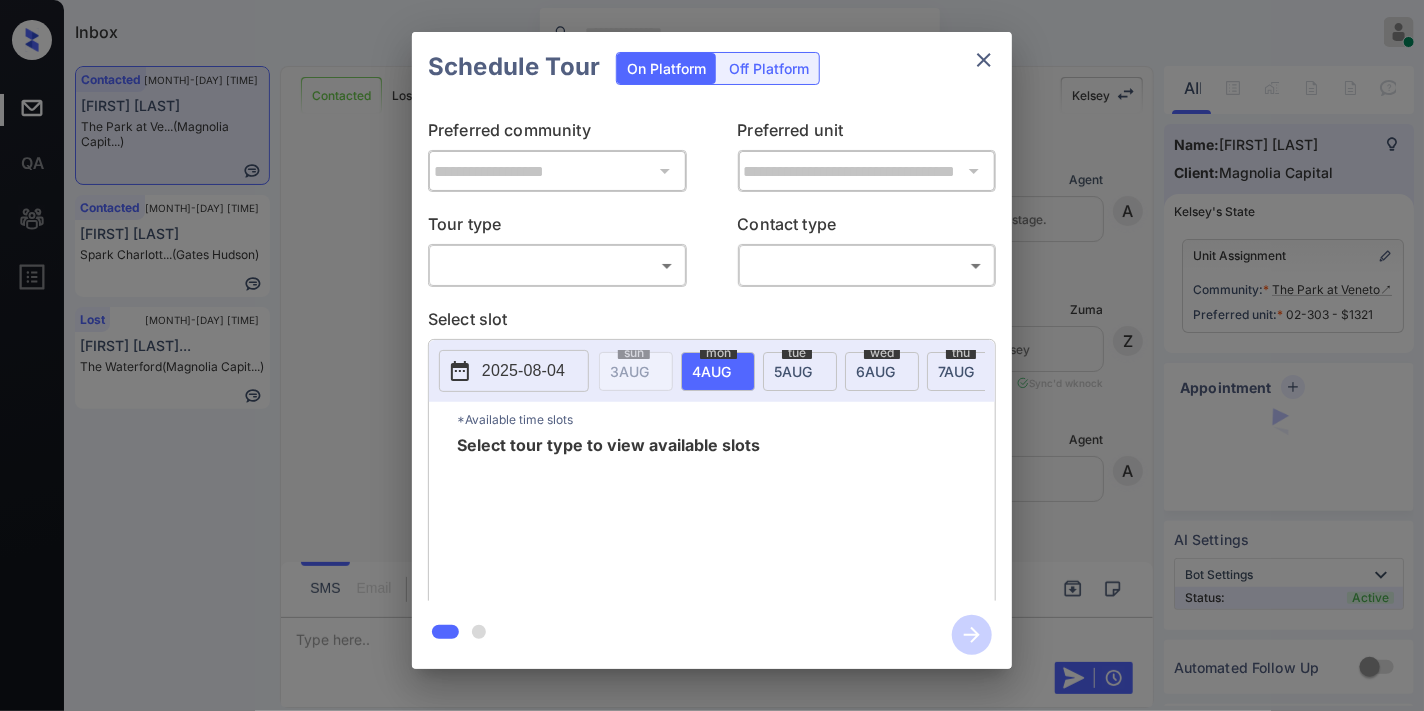 click on "Inbox Samantha Soliven Online Set yourself   offline Set yourself   on break Profile Switch to  dark  mode Sign out Contacted Aug-03 03:43 pm   Jaquez Lewis The Park at Ve...  (Magnolia Capit...) Contacted Aug-03 03:43 pm   Dinora Rivera Spark Charlott...  (Gates Hudson) Lost Aug-03 03:46 pm   Abdias Tanahuv... The Waterford  (Magnolia Capit...) Contacted Lost Lead Sentiment: Angry Upon sliding the acknowledgement:  Lead will move to lost stage. * ​ SMS and call option will be set to opt out. AFM will be turned off for the lead. Kelsey New Message Agent Lead created via webhook in Inbound stage. Aug 01, 2025 08:08 pm A New Message Zuma Lead transferred to leasing agent: kelsey Aug 01, 2025 08:08 pm  Sync'd w  knock Z New Message Agent AFM Request sent to Kelsey. Aug 01, 2025 08:08 pm A New Message Agent Notes Note: Structured Note:
Move In Date: 2025-09-01
Aug 01, 2025 08:08 pm A New Message Kelsey Lead Details Updated
Move In Date:  1-9-2025
Aug 01, 2025 08:08 pm K New Message Kelsey    Sync'd w  K" at bounding box center [712, 355] 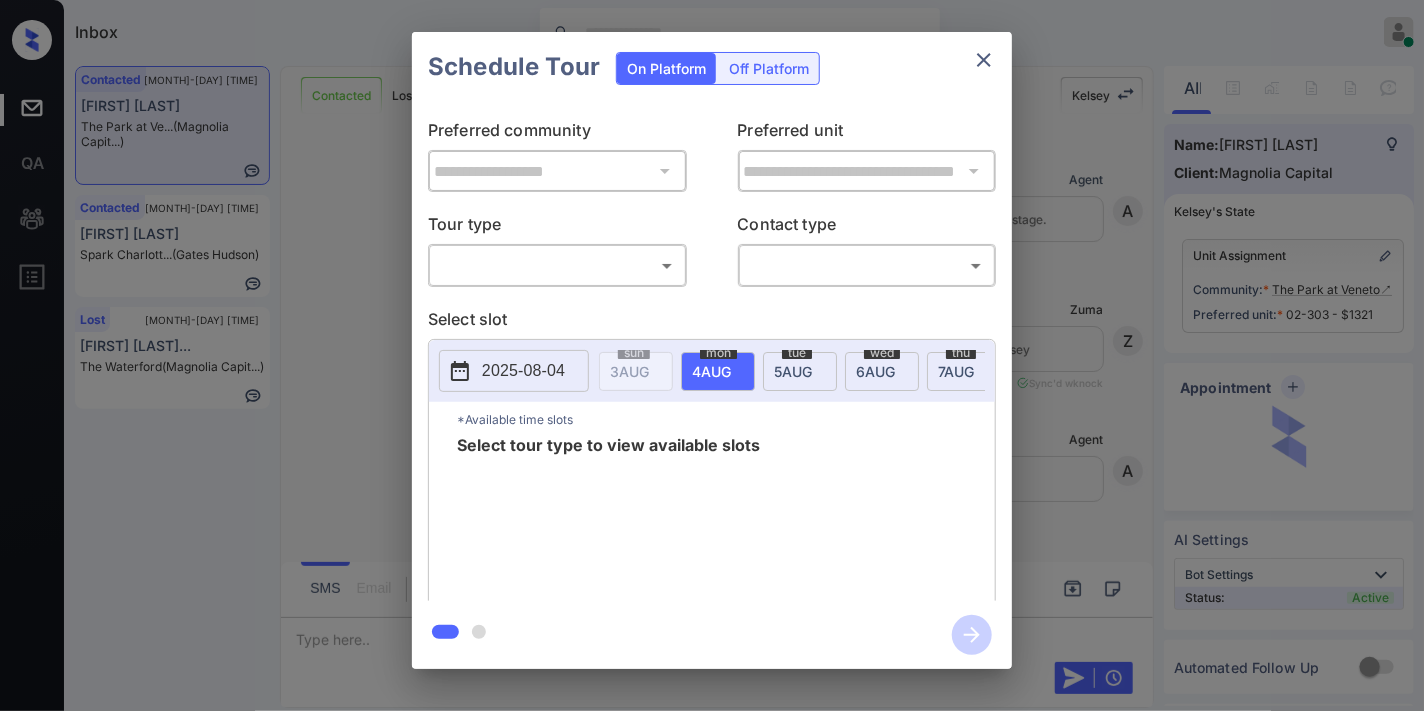 scroll, scrollTop: 4314, scrollLeft: 0, axis: vertical 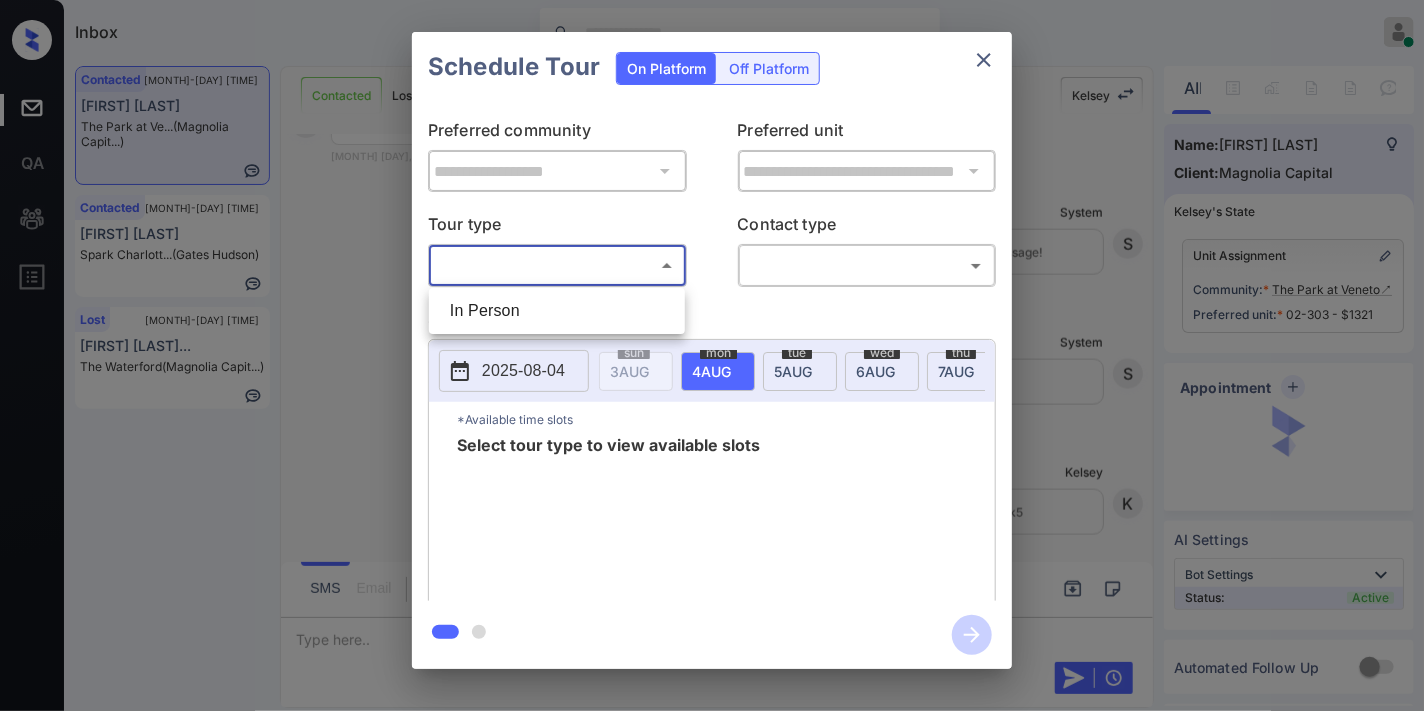 click on "In Person" at bounding box center (557, 311) 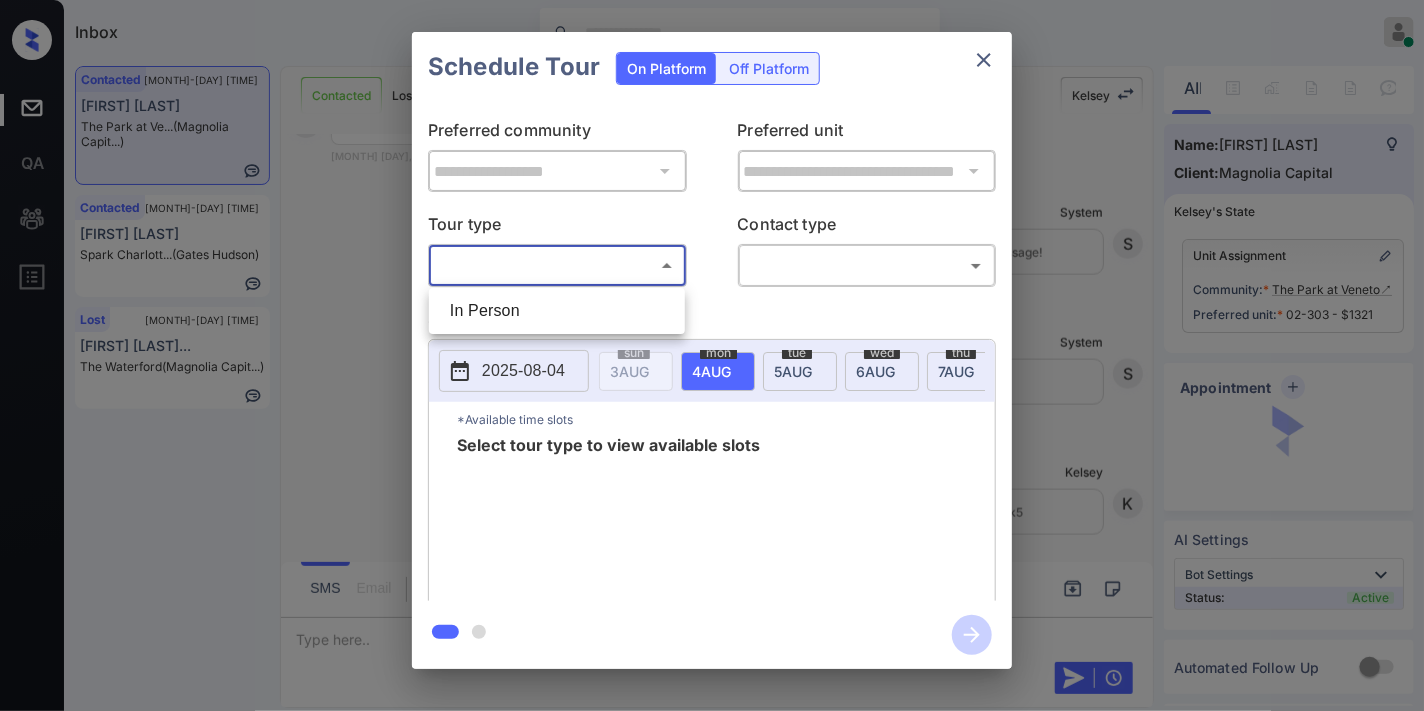 type on "********" 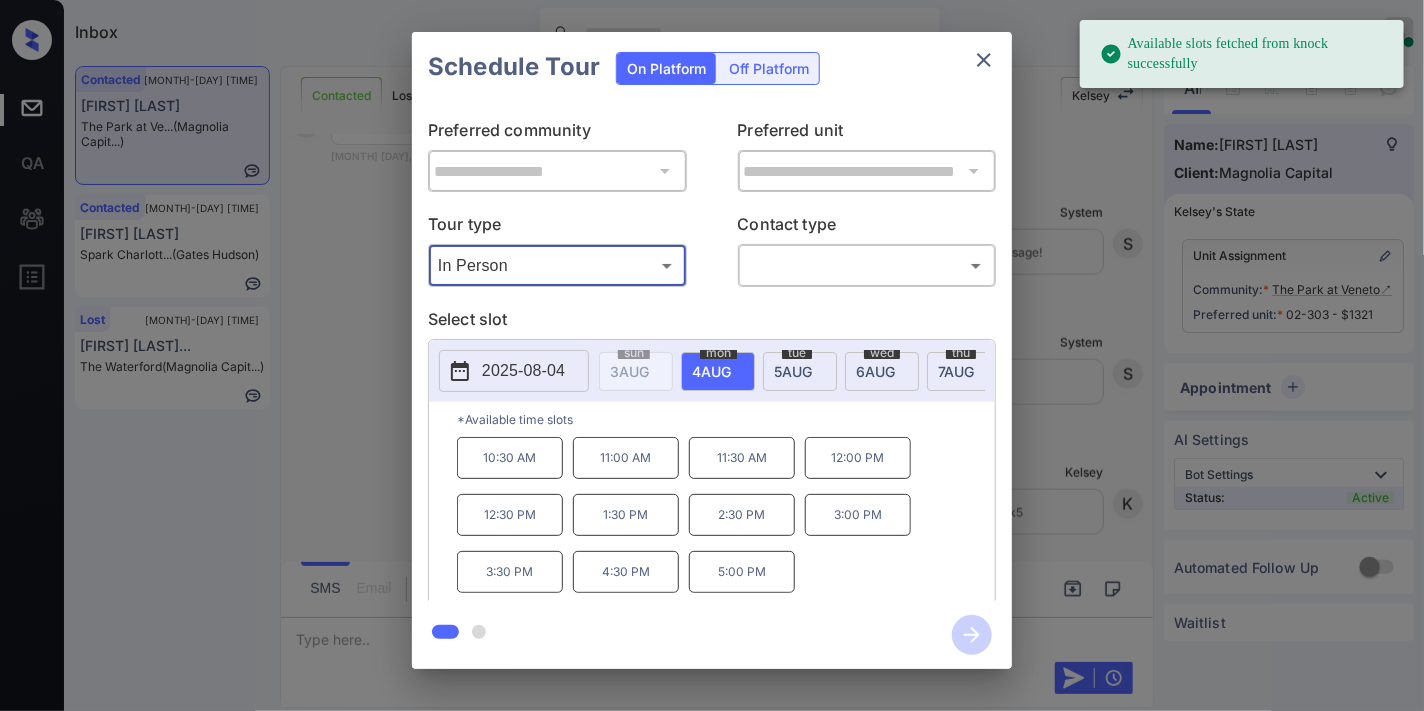 click on "2025-08-04" at bounding box center [523, 371] 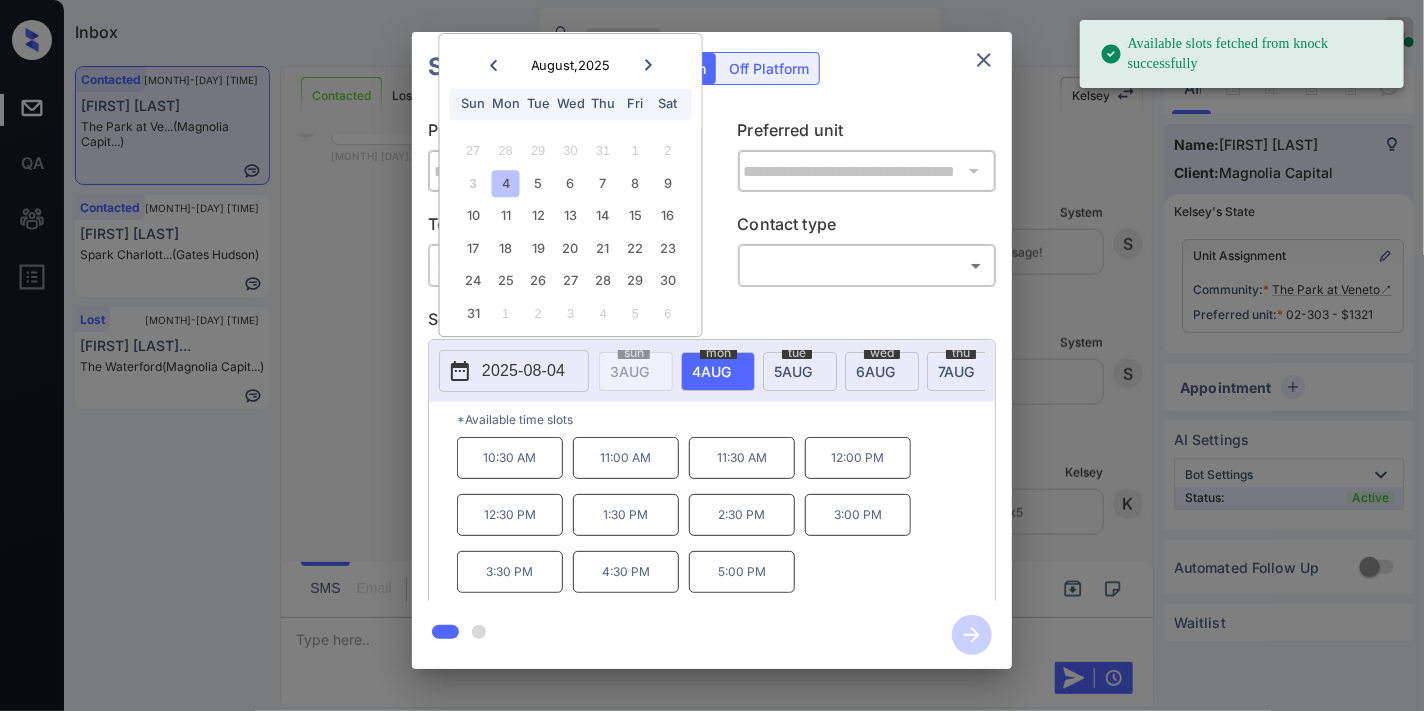 click 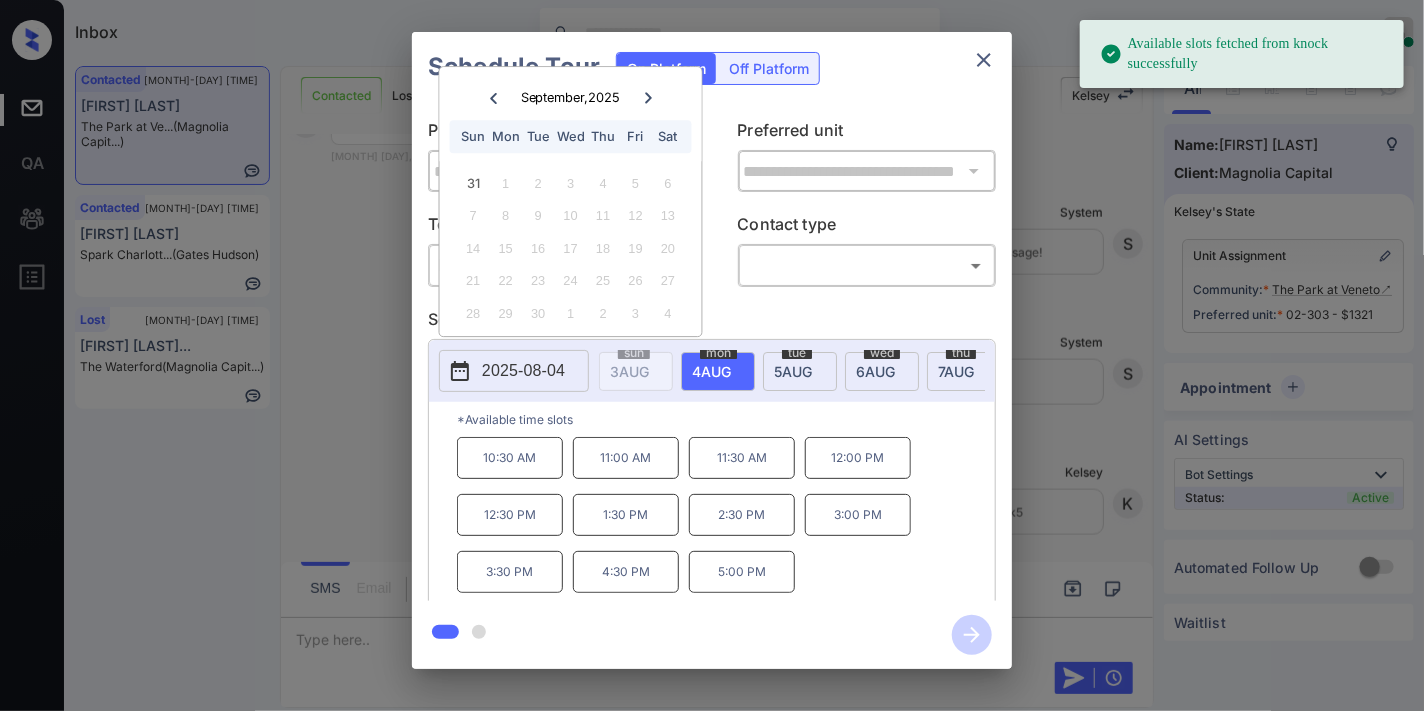 click on "September 2025 September ,  2025 Sun Mon Tue Wed Thu Fri Sat 31 1 2 3 4 5 6 7 8 9 10 11 12 13 14 15 16 17 18 19 20 21 22 23 24 25 26 27 28 29 30 1 2 3 4" at bounding box center [571, 201] 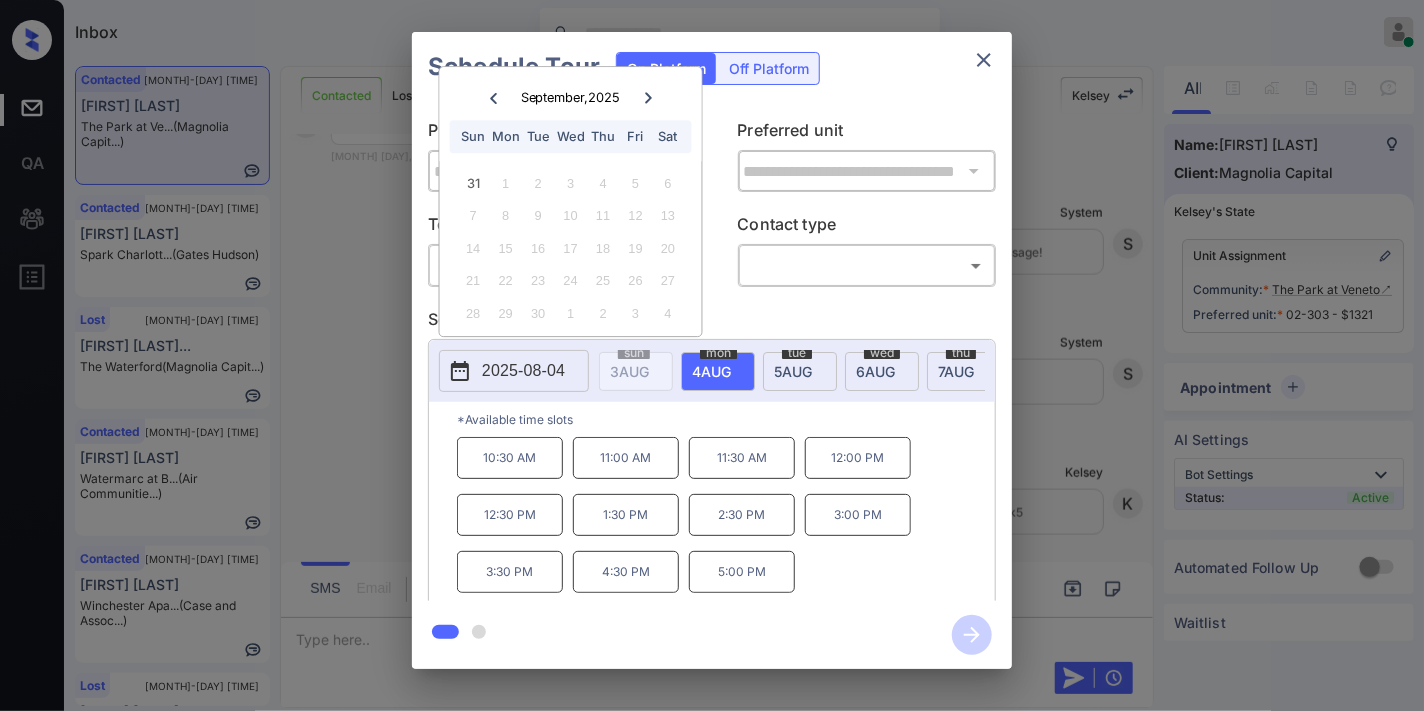 click 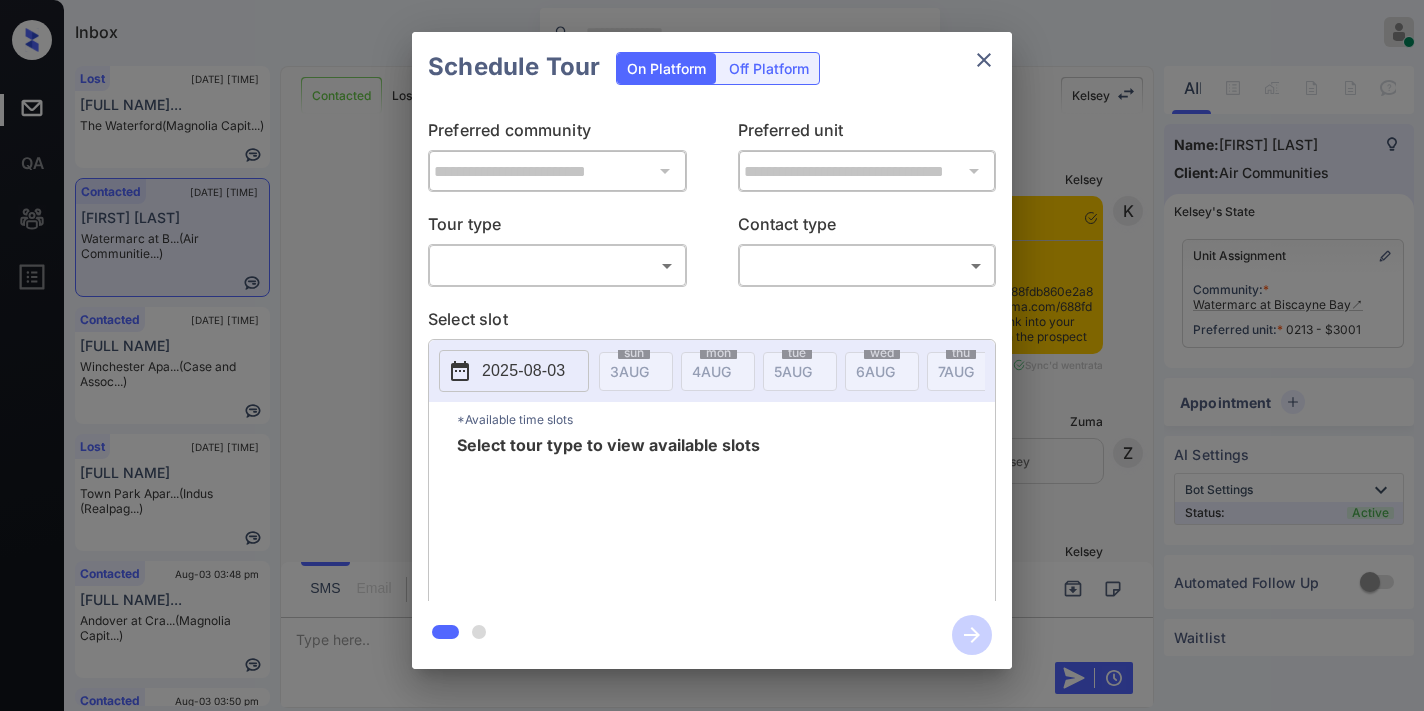 scroll, scrollTop: 0, scrollLeft: 0, axis: both 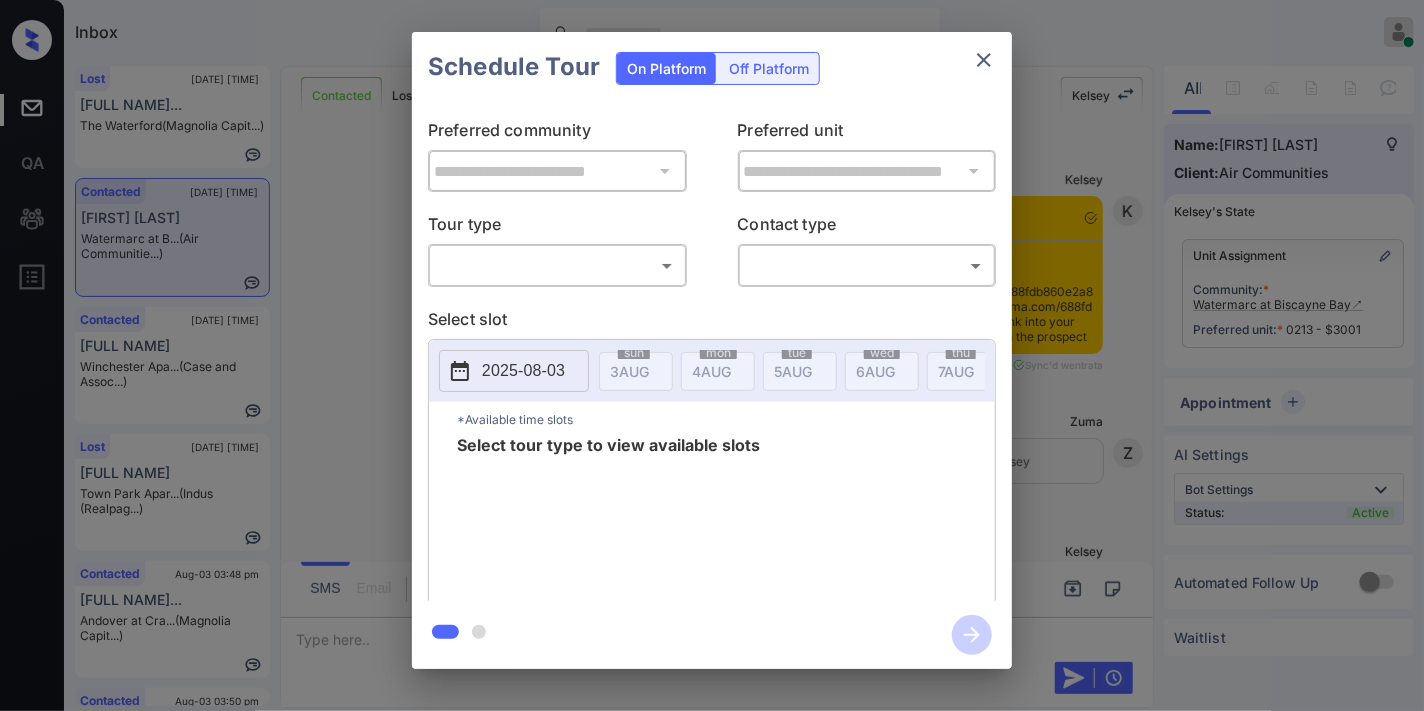 click on "Inbox Samantha Soliven Online Set yourself   offline Set yourself   on break Profile Switch to  dark  mode Sign out Lost Aug-03 03:46 pm   Abdias Tanahuv... The Waterford  (Magnolia Capit...) Contacted Aug-03 03:46 pm   Julia Brezner Watermarc at B...  (Air Communitie...) Contacted Aug-03 03:47 pm   Robert Jenson Winchester Apa...  (Case and Assoc...) Lost Aug-03 03:47 pm   Jairo Ulario Town Park Apar...  (Indus (Realpag...) Contacted Aug-03 03:48 pm   Amily Trochtch... Andover at Cra...  (Magnolia Capit...) Contacted Aug-03 03:50 pm   Claudia Rocha Griffis Missio...  (Griffis Reside...) Contacted Lost Lead Sentiment: Angry Upon sliding the acknowledgement:  Lead will move to lost stage. * ​ SMS and call option will be set to opt out. AFM will be turned off for the lead. Kelsey New Message Kelsey Notes Note: Aug 03, 2025 02:58 pm  Sync'd w  entrata K New Message Zuma Lead transferred to leasing agent: kelsey Aug 03, 2025 02:58 pm Z New Message Kelsey Aug 03, 2025 02:58 pm K New Message Agent A New Message A" at bounding box center [712, 355] 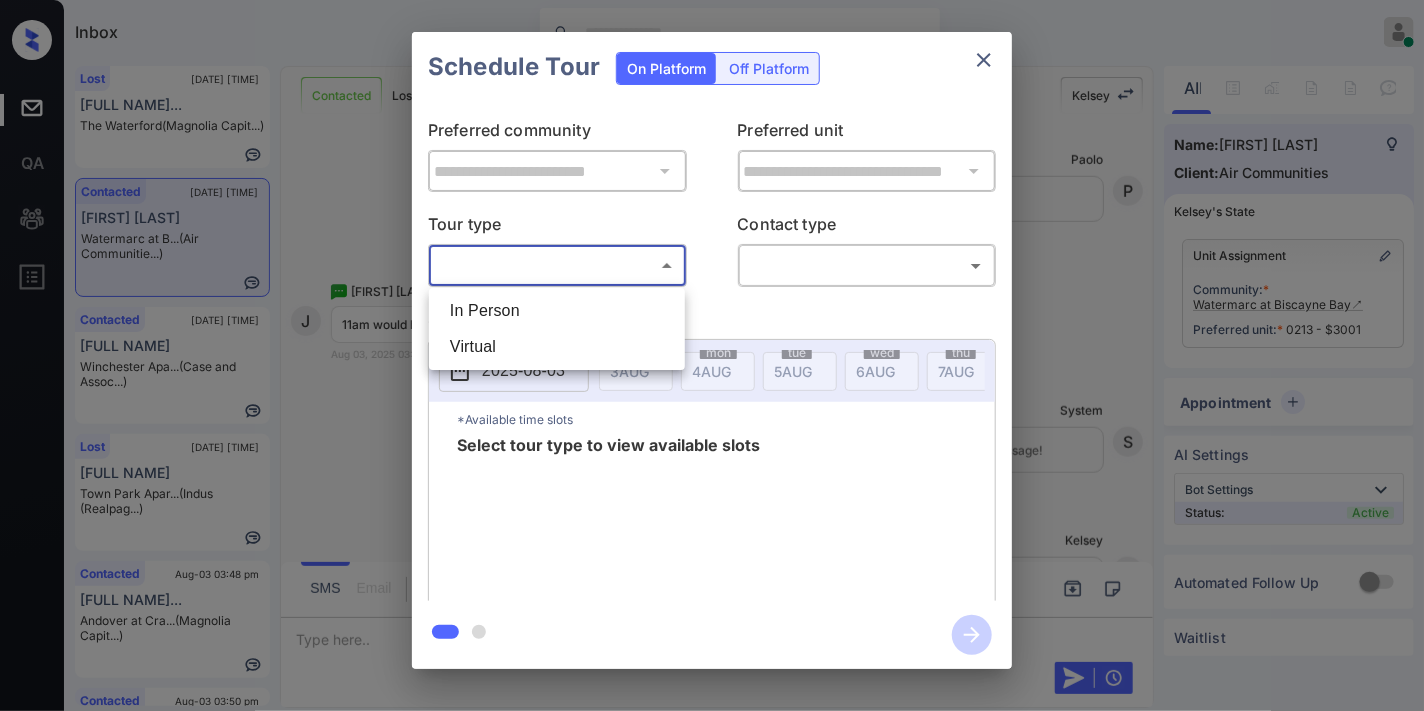 click on "Virtual" at bounding box center [557, 347] 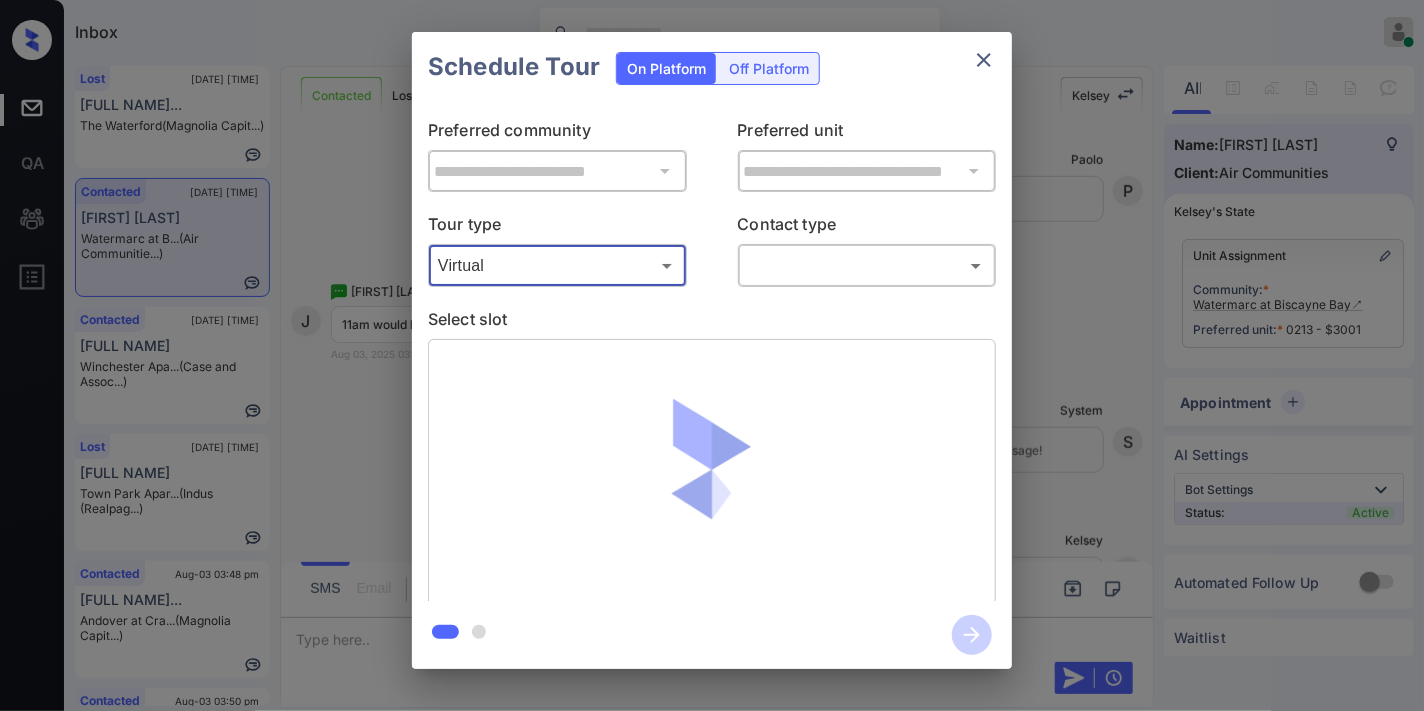 click on "Inbox Samantha Soliven Online Set yourself   offline Set yourself   on break Profile Switch to  dark  mode Sign out Lost Aug-03 03:46 pm   Abdias Tanahuv... The Waterford  (Magnolia Capit...) Contacted Aug-03 03:46 pm   Julia Brezner Watermarc at B...  (Air Communitie...) Contacted Aug-03 03:47 pm   Robert Jenson Winchester Apa...  (Case and Assoc...) Lost Aug-03 03:47 pm   Jairo Ulario Town Park Apar...  (Indus (Realpag...) Contacted Aug-03 03:48 pm   Amily Trochtch... Andover at Cra...  (Magnolia Capit...) Contacted Aug-03 03:50 pm   Claudia Rocha Griffis Missio...  (Griffis Reside...) Contacted Lost Lead Sentiment: Angry Upon sliding the acknowledgement:  Lead will move to lost stage. * ​ SMS and call option will be set to opt out. AFM will be turned off for the lead. Kelsey New Message Kelsey Notes Note: Aug 03, 2025 02:58 pm  Sync'd w  entrata K New Message Zuma Lead transferred to leasing agent: kelsey Aug 03, 2025 02:58 pm Z New Message Kelsey Aug 03, 2025 02:58 pm K New Message Agent A New Message A" at bounding box center (712, 355) 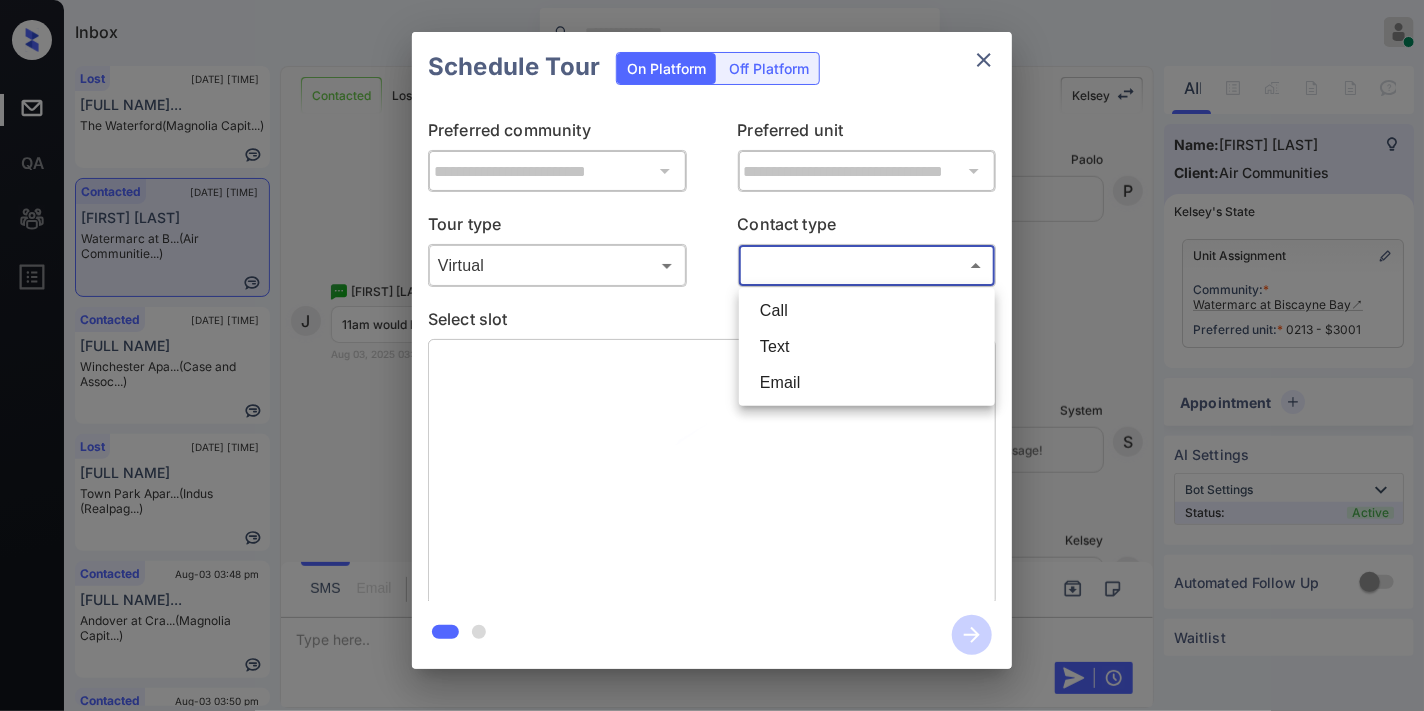 click on "Text" at bounding box center (867, 347) 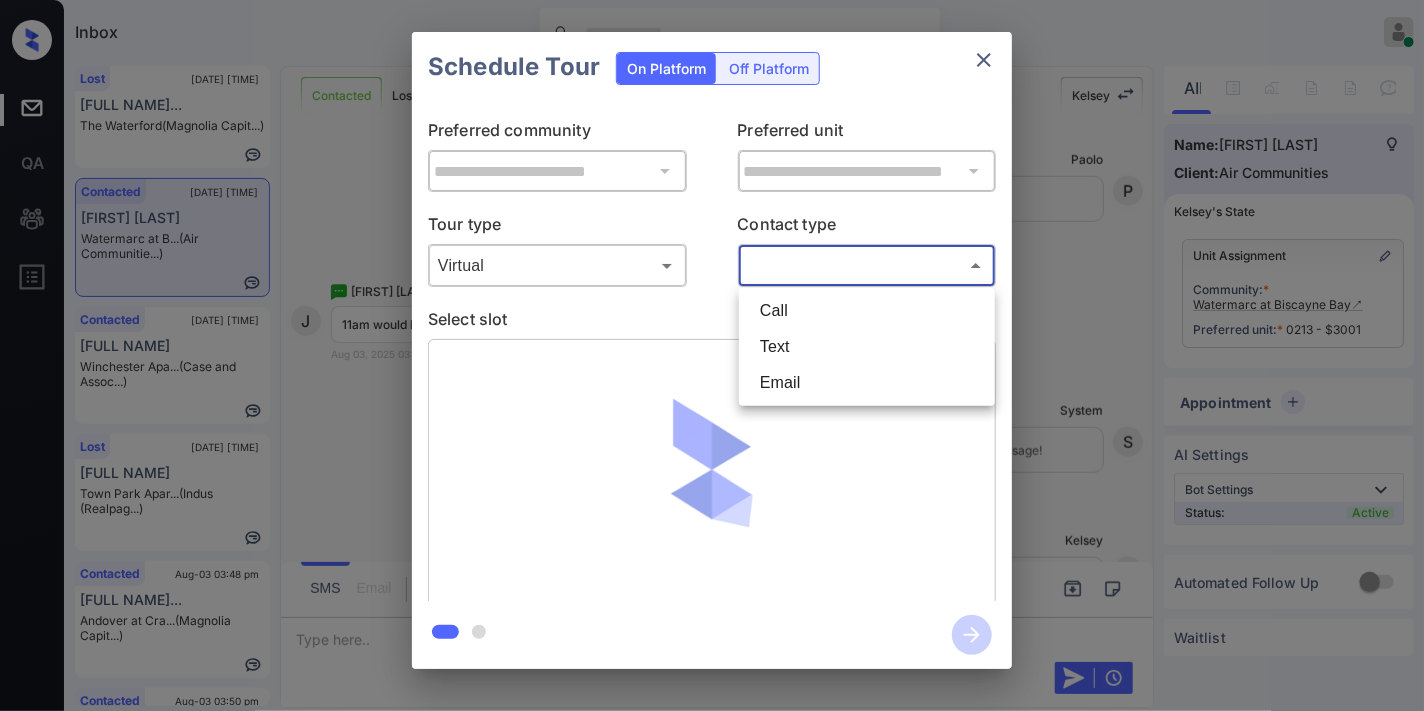 type on "****" 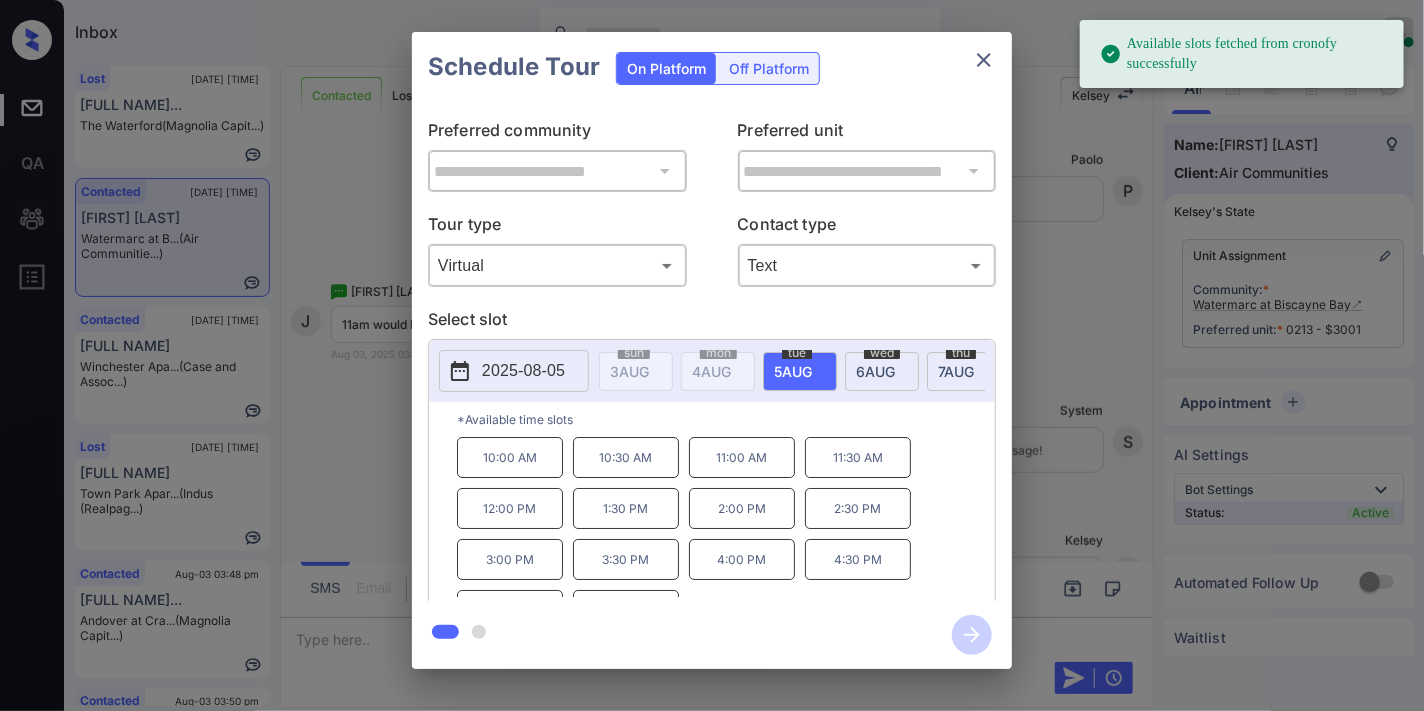 click on "2025-08-05" at bounding box center (523, 371) 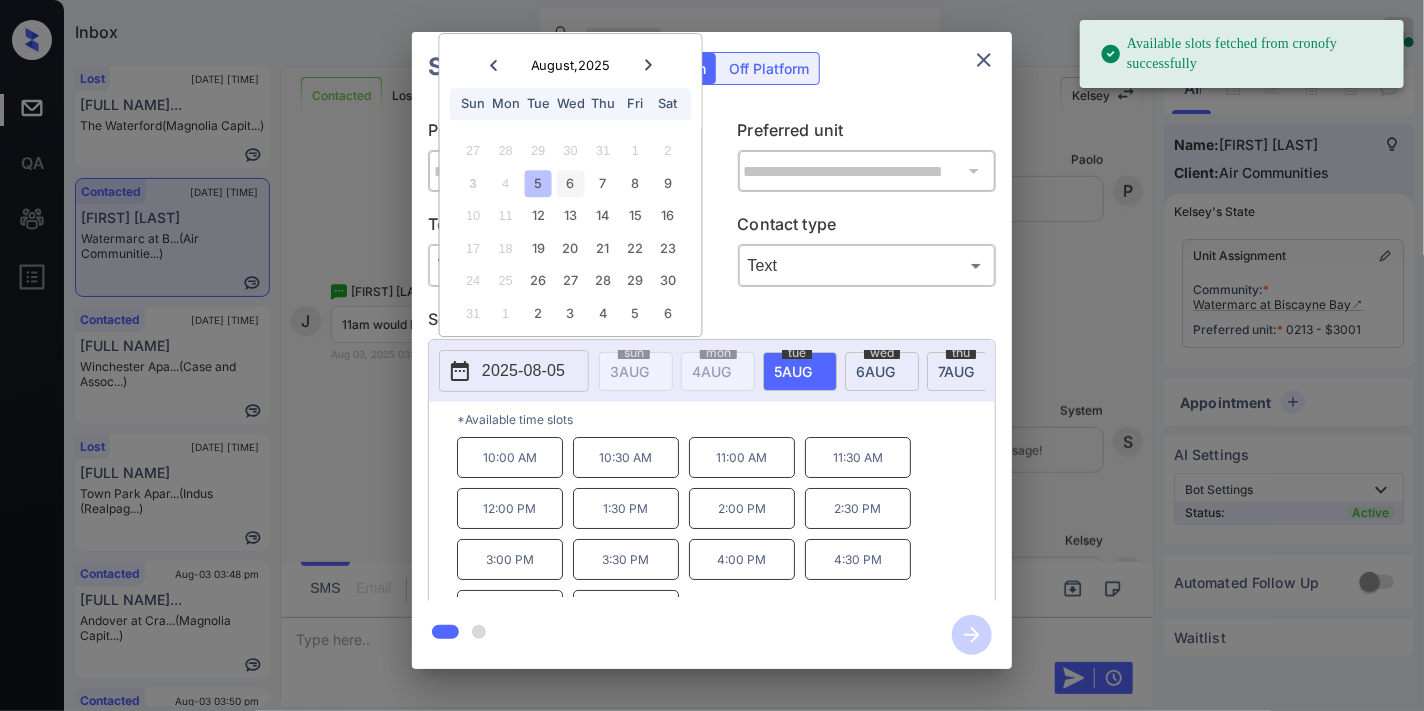 click on "6" at bounding box center [570, 183] 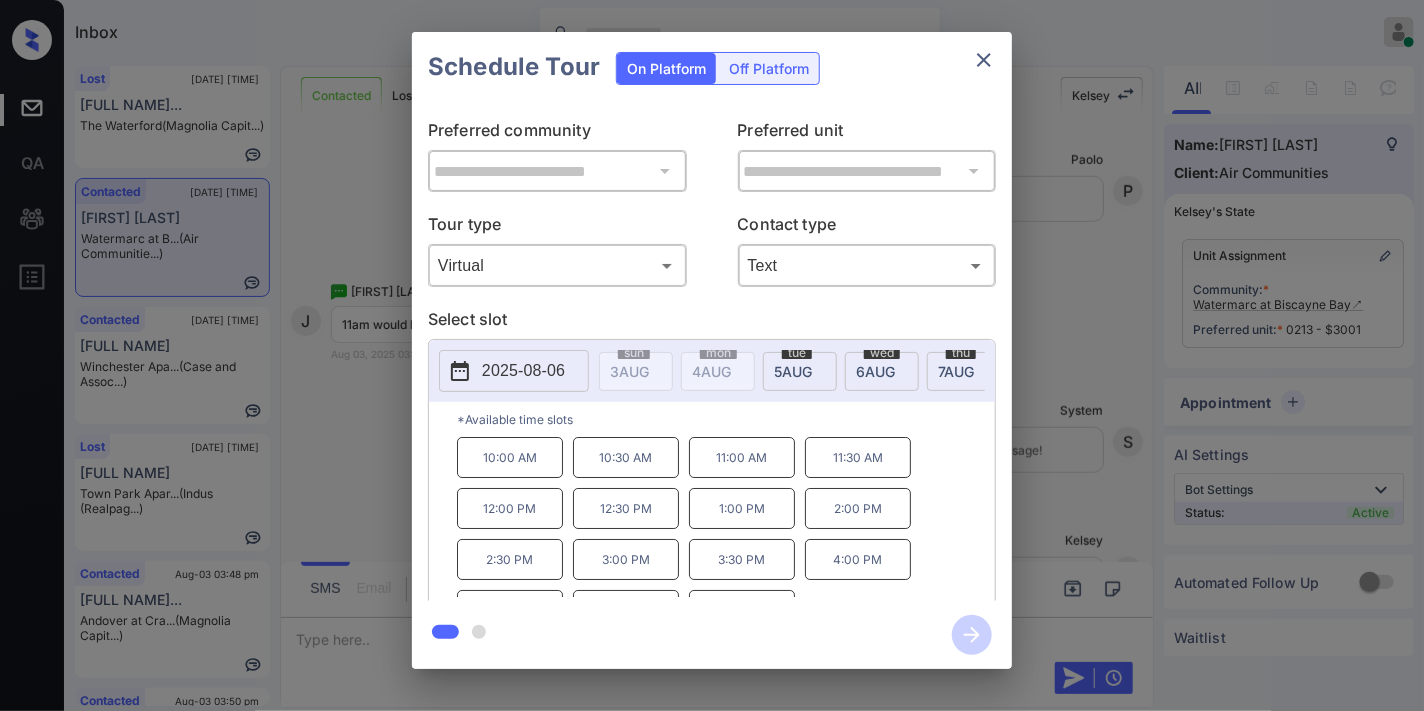 click on "11:00 AM" at bounding box center (742, 457) 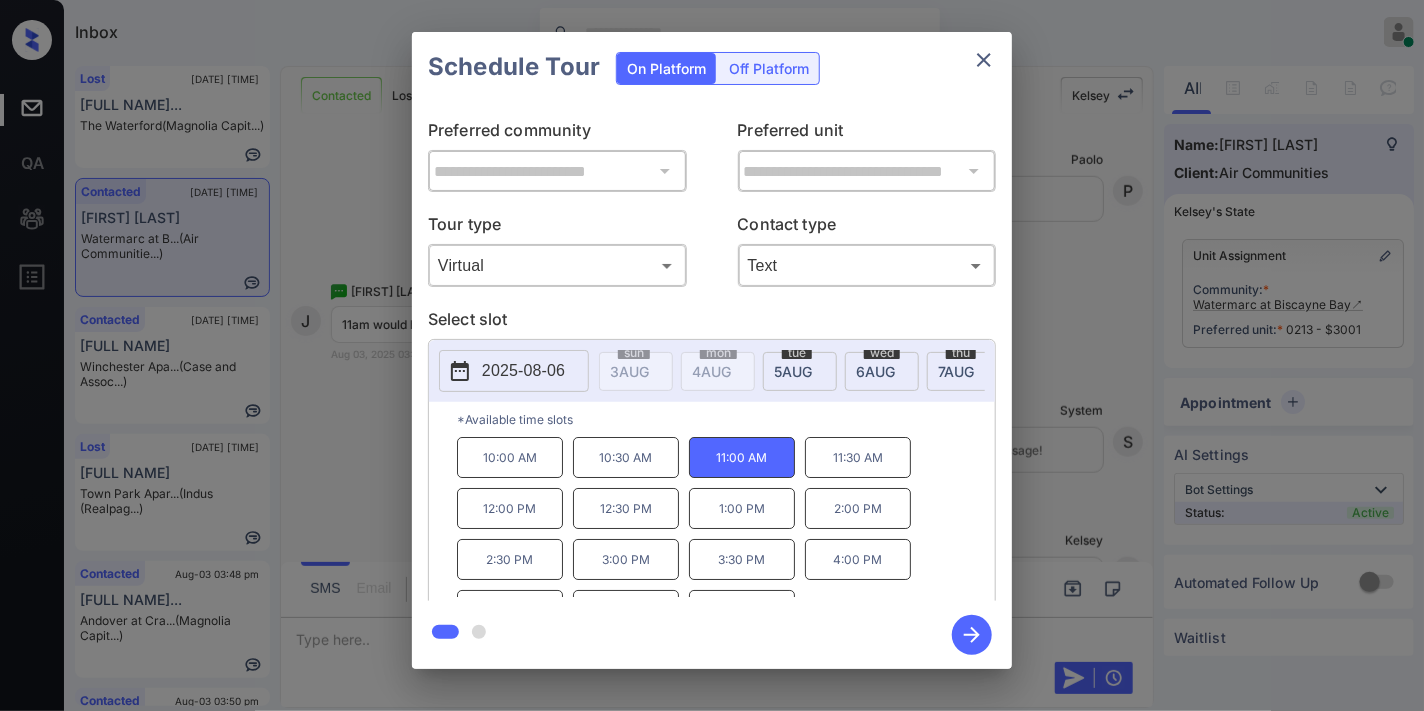 click 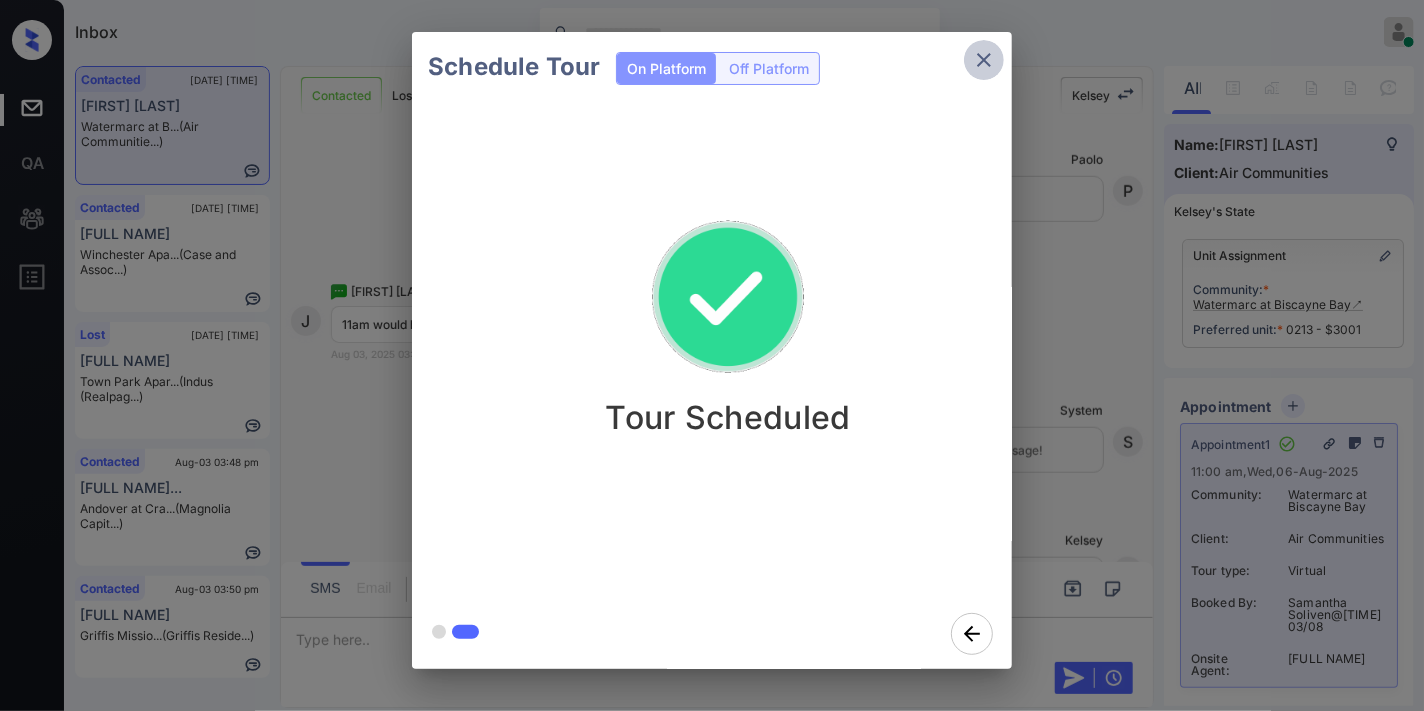 click at bounding box center [984, 60] 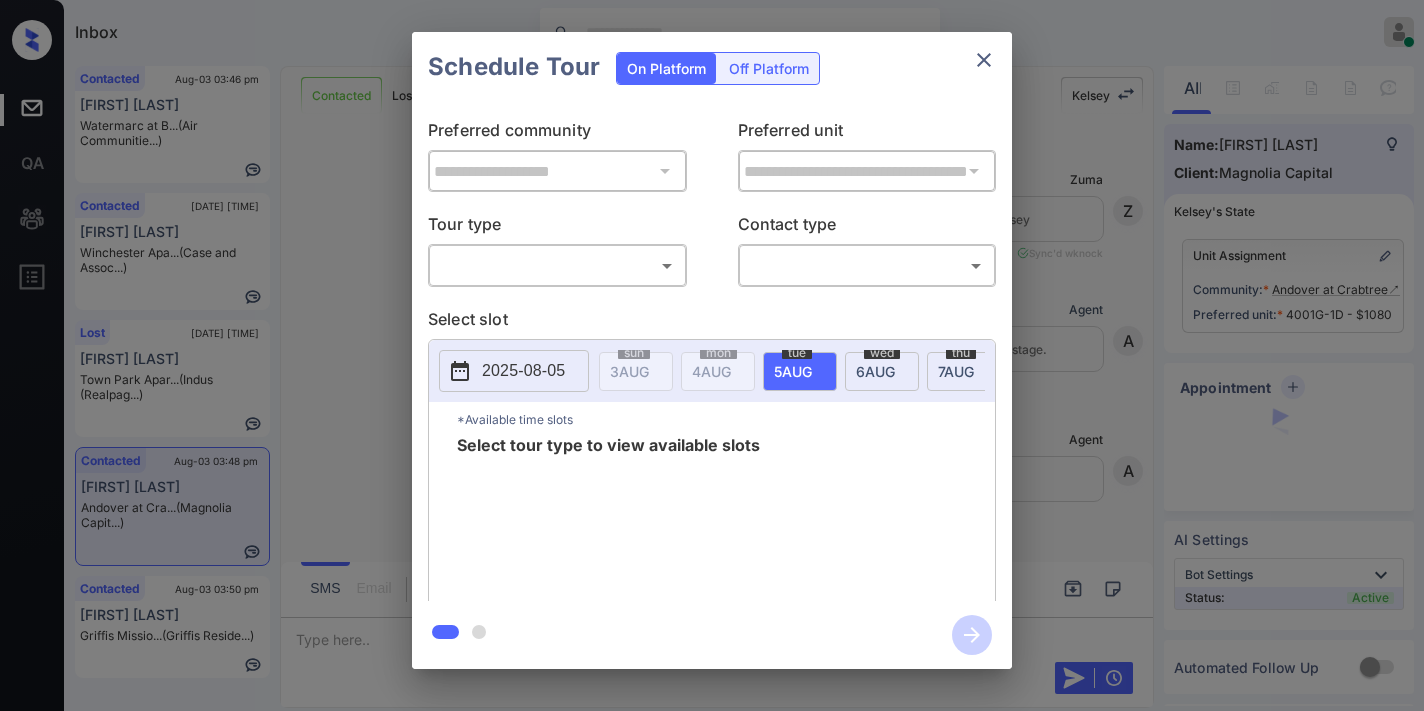 scroll, scrollTop: 0, scrollLeft: 0, axis: both 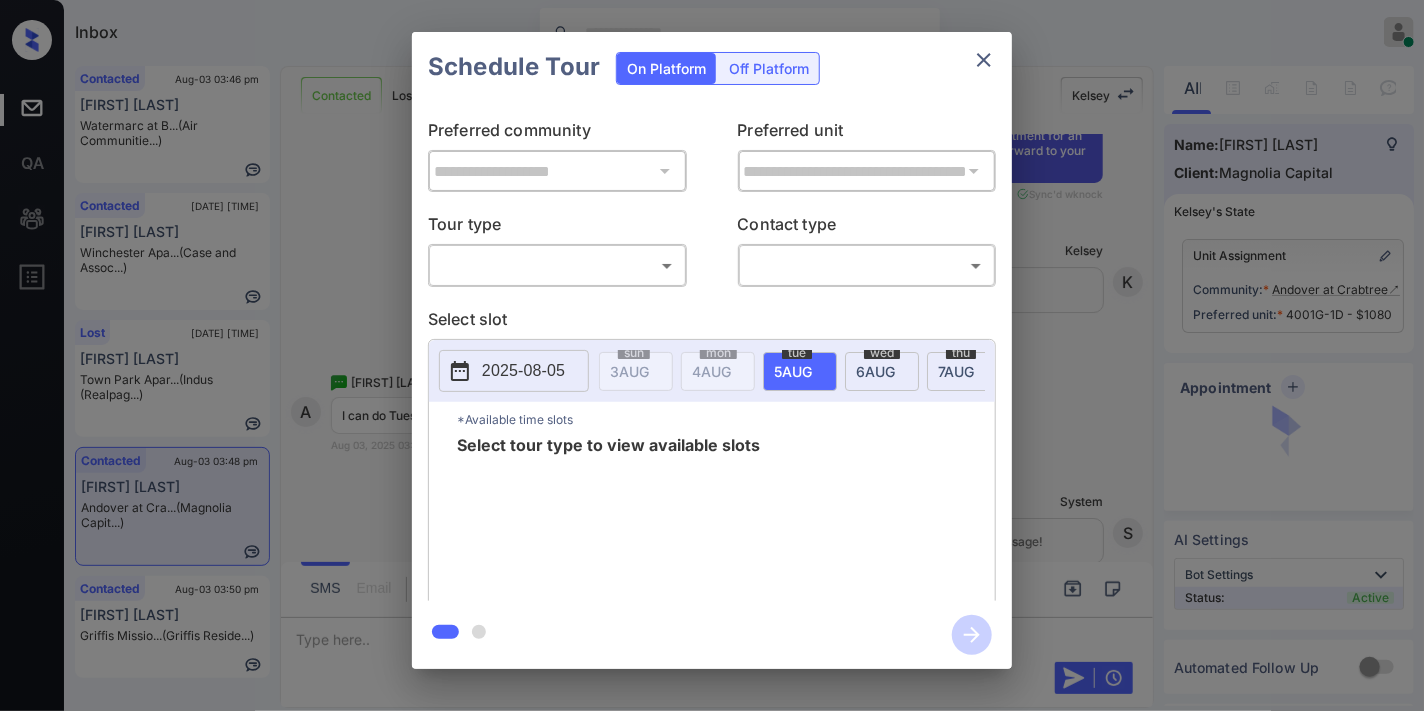click on "Inbox Samantha Soliven Online Set yourself   offline Set yourself   on break Profile Switch to  dark  mode Sign out Contacted Aug-03 03:46 pm   Julia Brezner Watermarc at B...  (Air Communitie...) Contacted Aug-03 03:47 pm   Robert Jenson Winchester Apa...  (Case and Assoc...) Lost Aug-03 03:47 pm   Jairo Ulario Town Park Apar...  (Indus (Realpag...) Contacted Aug-03 03:48 pm   Amily Trochtch... Andover at Cra...  (Magnolia Capit...) Contacted Aug-03 03:50 pm   Claudia Rocha Griffis Missio...  (Griffis Reside...) Contacted Lost Lead Sentiment: Angry Upon sliding the acknowledgement:  Lead will move to lost stage. * ​ SMS and call option will be set to opt out. AFM will be turned off for the lead. Kelsey New Message Zuma Lead transferred to leasing agent: kelsey Aug 02, 2025 03:13 pm  Sync'd w  knock Z New Message Agent Lead created via webhook in Inbound stage. Aug 02, 2025 03:13 pm A New Message Agent AFM Request sent to Kelsey. Aug 02, 2025 03:13 pm A New Message Agent Notes Note: Aug 02, 2025 03:13 pm A" at bounding box center (712, 355) 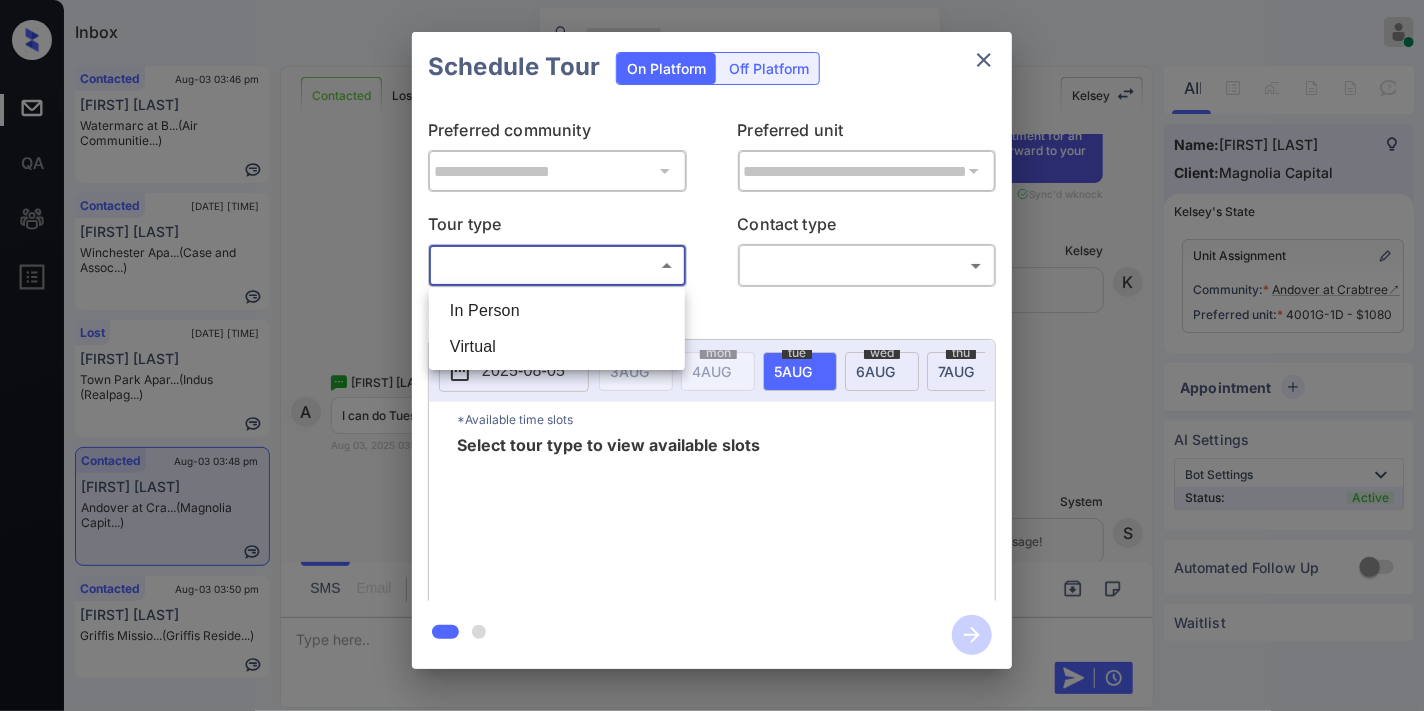 click on "In Person" at bounding box center (557, 311) 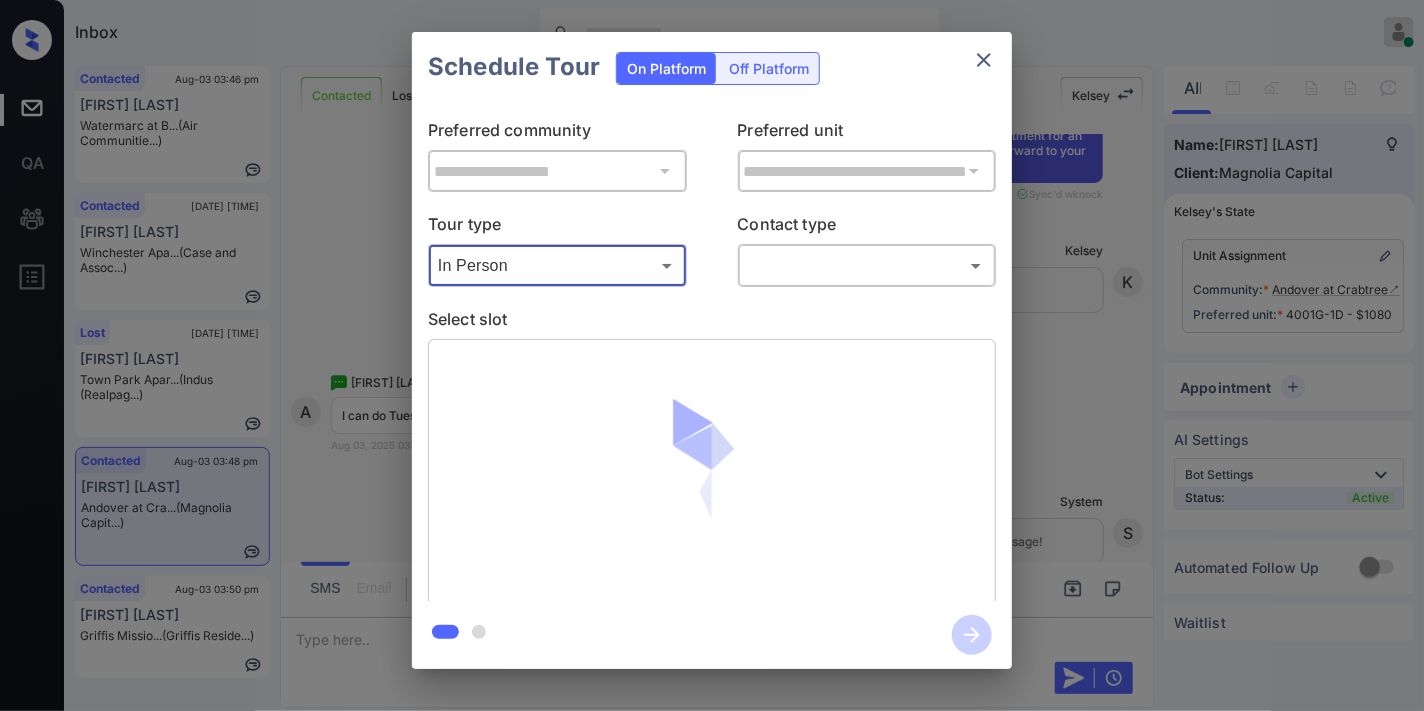 click on "Inbox Samantha Soliven Online Set yourself   offline Set yourself   on break Profile Switch to  dark  mode Sign out Contacted Aug-03 03:46 pm   Julia Brezner Watermarc at B...  (Air Communitie...) Contacted Aug-03 03:47 pm   Robert Jenson Winchester Apa...  (Case and Assoc...) Lost Aug-03 03:47 pm   Jairo Ulario Town Park Apar...  (Indus (Realpag...) Contacted Aug-03 03:48 pm   Amily Trochtch... Andover at Cra...  (Magnolia Capit...) Contacted Aug-03 03:50 pm   Claudia Rocha Griffis Missio...  (Griffis Reside...) Contacted Lost Lead Sentiment: Angry Upon sliding the acknowledgement:  Lead will move to lost stage. * ​ SMS and call option will be set to opt out. AFM will be turned off for the lead. Kelsey New Message Zuma Lead transferred to leasing agent: kelsey Aug 02, 2025 03:13 pm  Sync'd w  knock Z New Message Agent Lead created via webhook in Inbound stage. Aug 02, 2025 03:13 pm A New Message Agent AFM Request sent to Kelsey. Aug 02, 2025 03:13 pm A New Message Agent Notes Note: Aug 02, 2025 03:13 pm A" at bounding box center [712, 355] 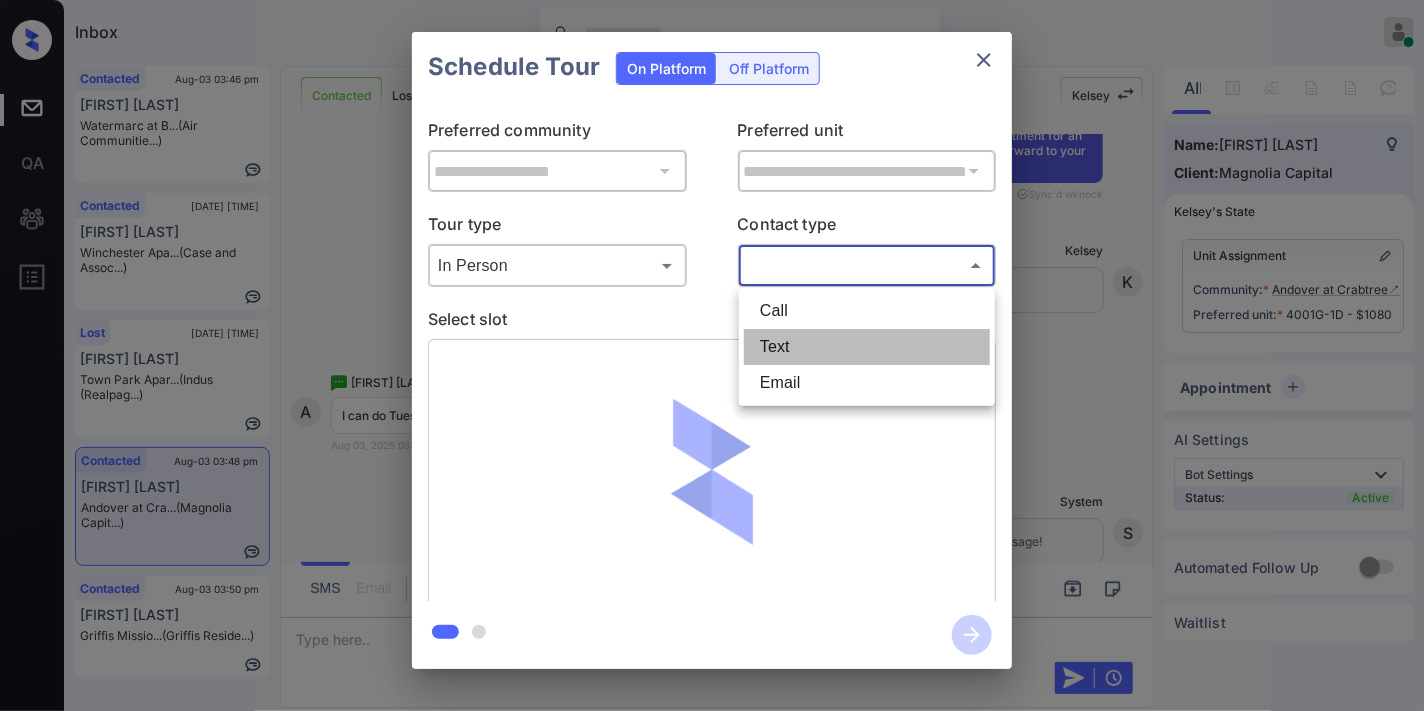click on "Text" at bounding box center (867, 347) 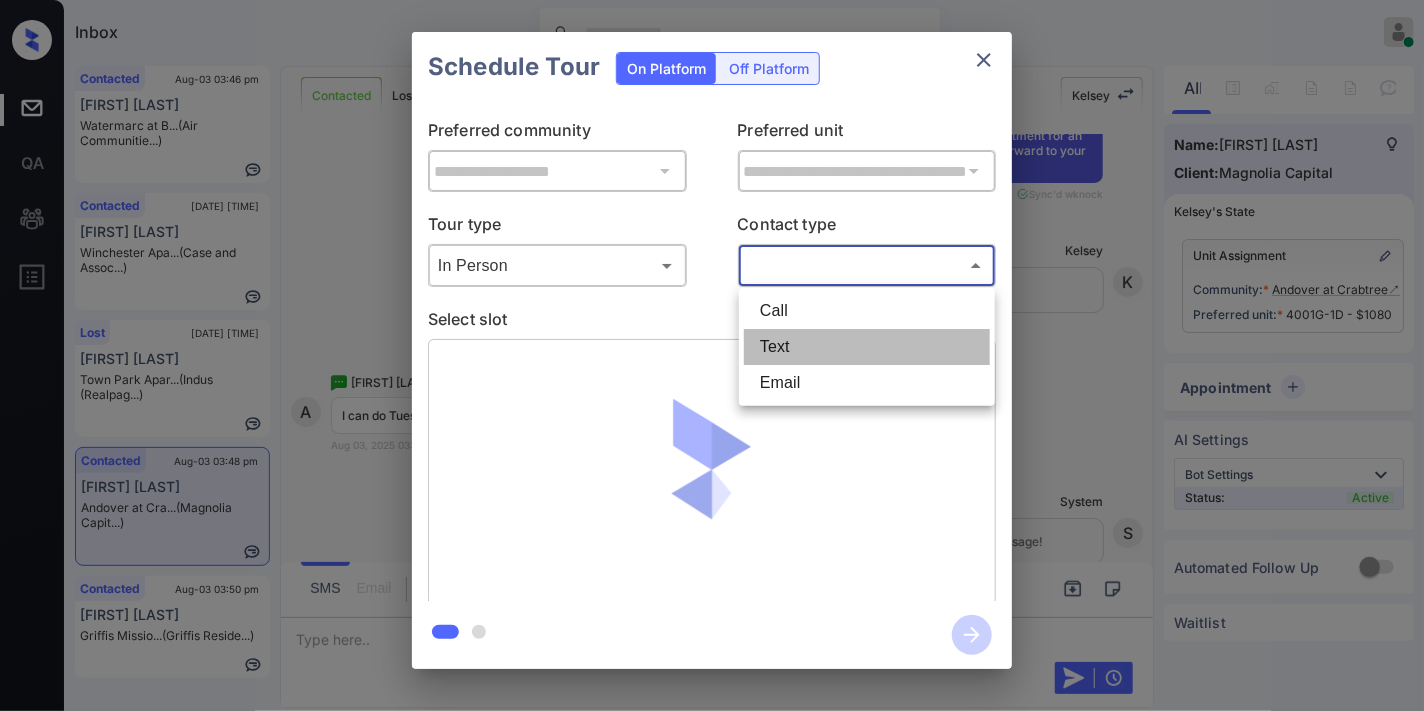 type on "****" 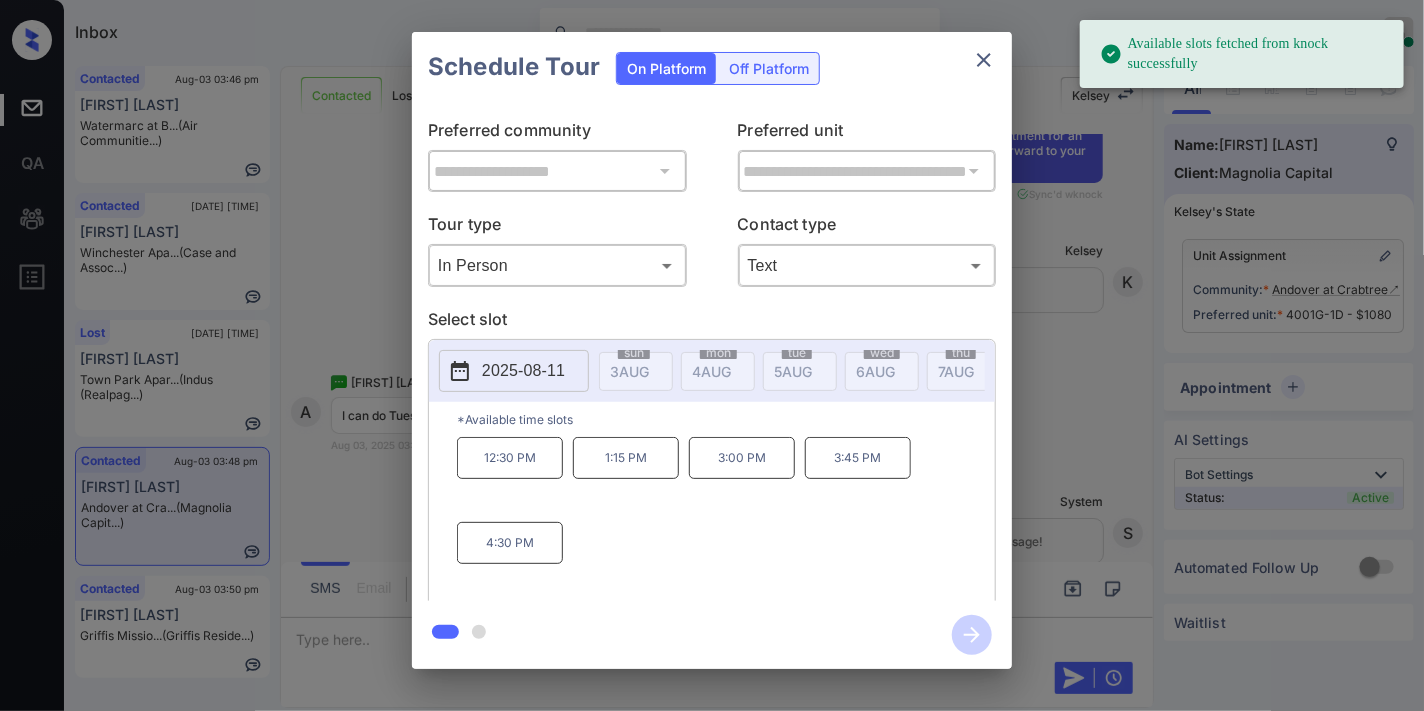 click on "2025-08-11" at bounding box center (523, 371) 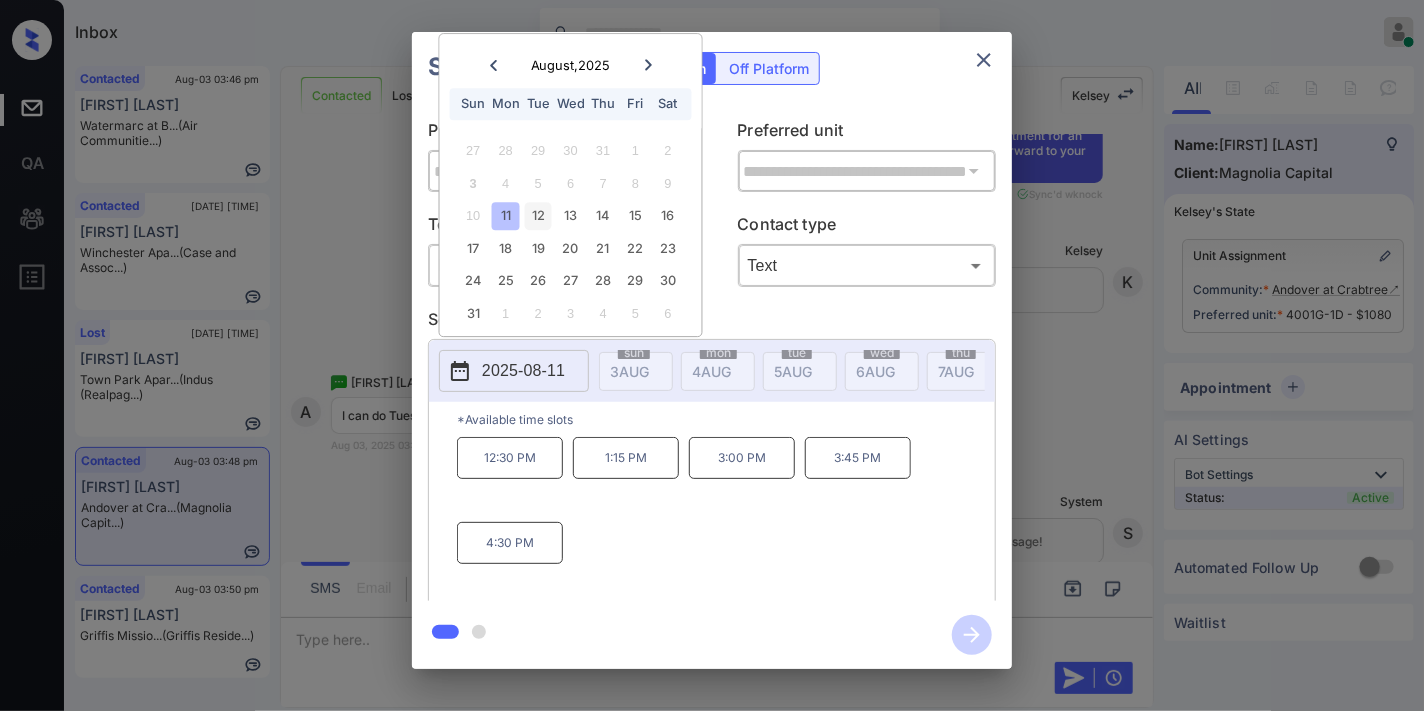 click on "12" at bounding box center [538, 216] 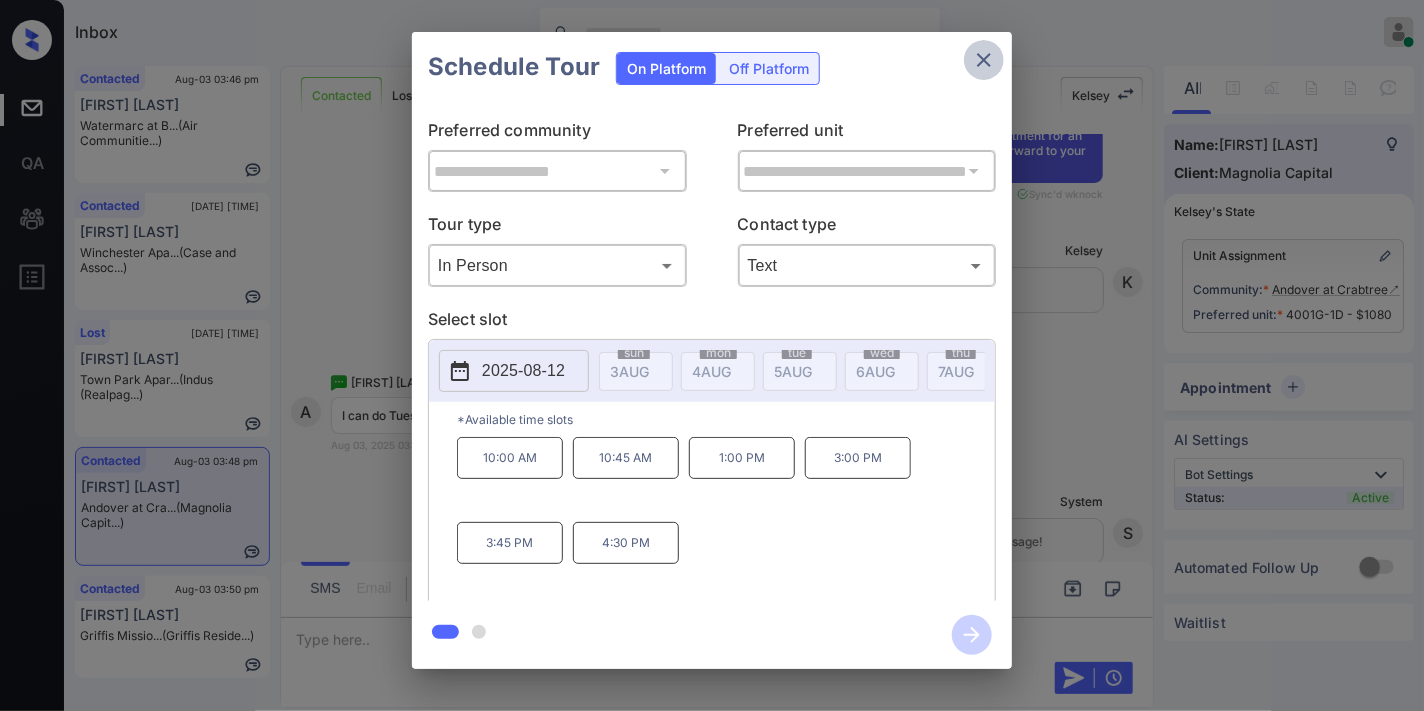 click 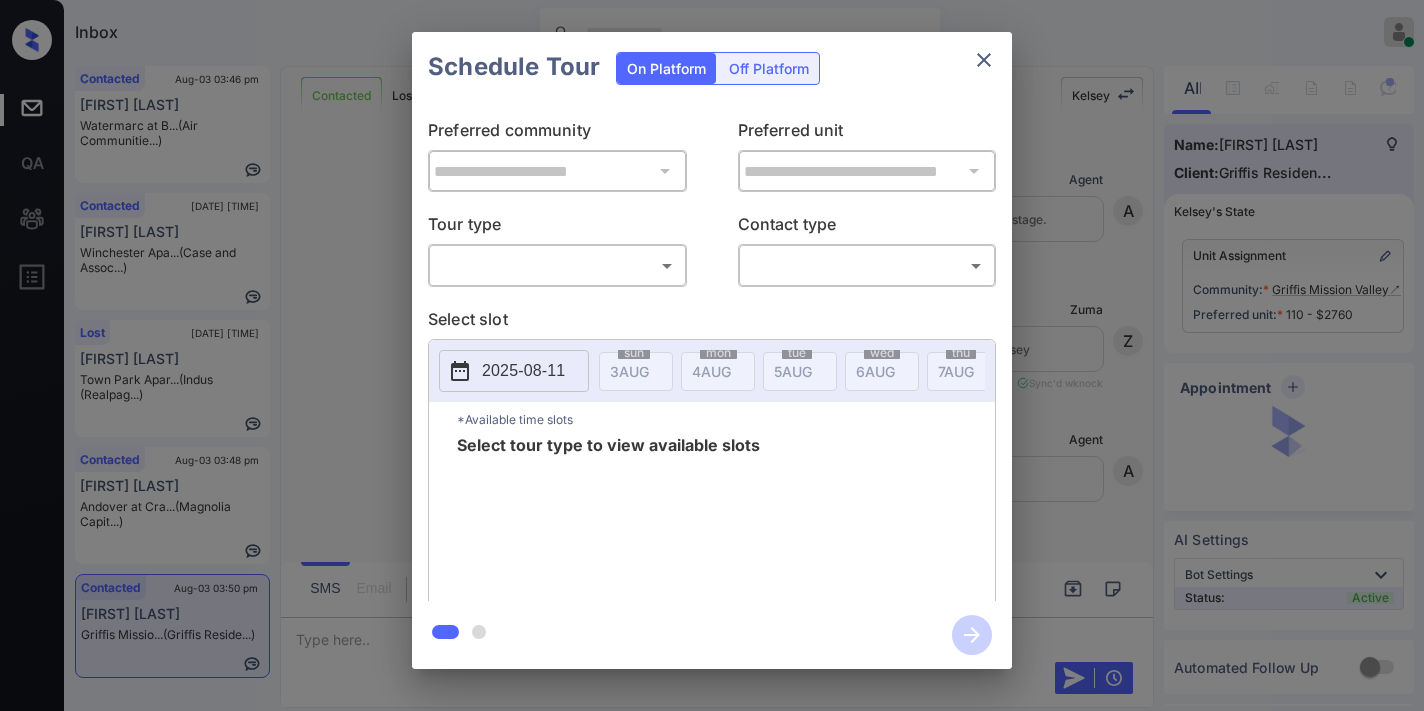 scroll, scrollTop: 0, scrollLeft: 0, axis: both 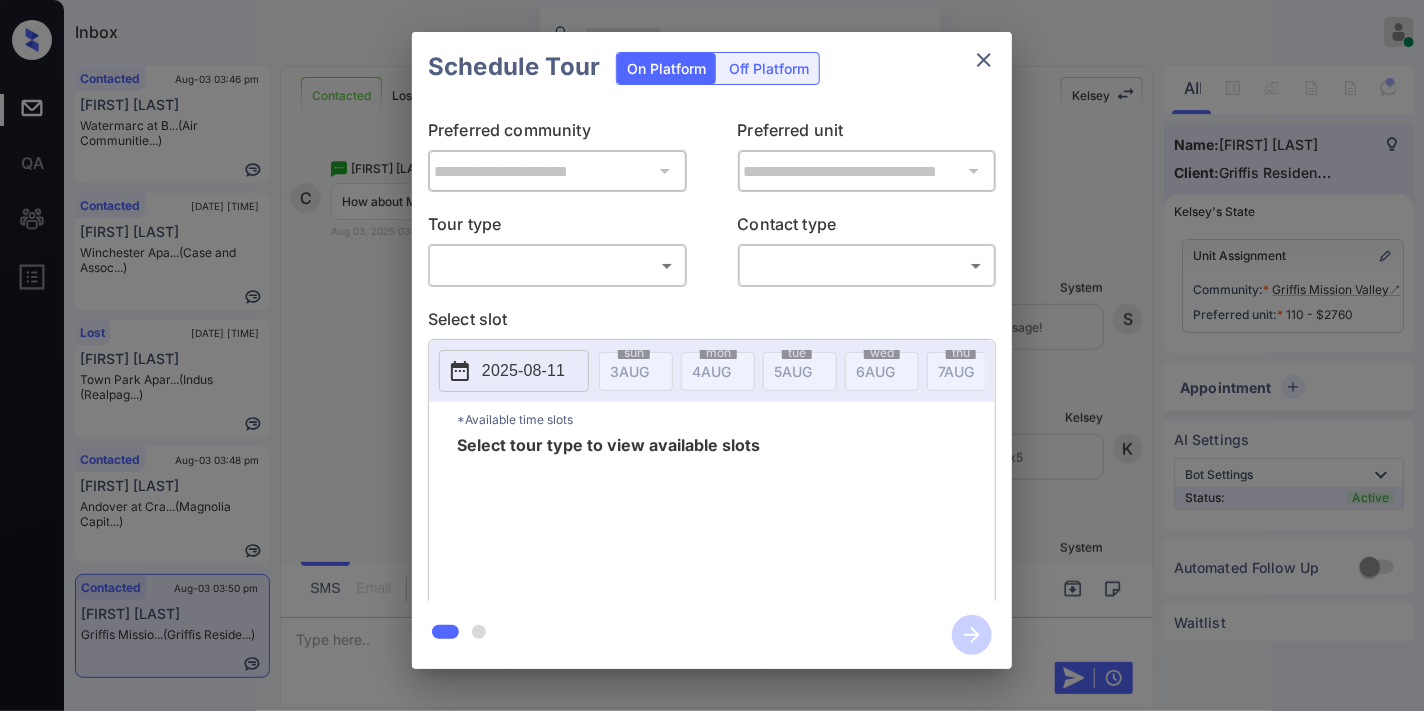 click on "Inbox [FIRST] [LAST] Online Set yourself   offline Set yourself   on break Profile Switch to  dark  mode Sign out Contacted [DATE] [TIME]   [FIRST] [LAST] Watermarc at B...  (Air Communitie...) Contacted [DATE] [TIME]   [FIRST] [LAST] Winchester Apa...  (Case and Assoc...) Lost [DATE] [TIME]   [FIRST] [LAST] Town Park Apar...  (Indus (Realpag...) Contacted [DATE] [TIME]   [FIRST] [LAST] Andover at Cra...  (Magnolia Capit...) Contacted [DATE] [TIME]   [FIRST] [LAST] Griffis Missio...  (Griffis Reside...) Contacted Lost Lead Sentiment: Angry Upon sliding the acknowledgement:  Lead will move to lost stage. * ​ SMS and call option will be set to opt out. AFM will be turned off for the lead. [FIRST] New Message Agent Lead created via webhook in Inbound stage. [DATE] [TIME] A New Message Zuma Lead transferred to leasing agent: [FIRST] [DATE] [TIME]  Sync'd w  knock Z New Message Agent AFM Request sent to [FIRST]. [DATE] [TIME] A New Message Agent Notes Note: [DATE] [TIME] A" at bounding box center (712, 355) 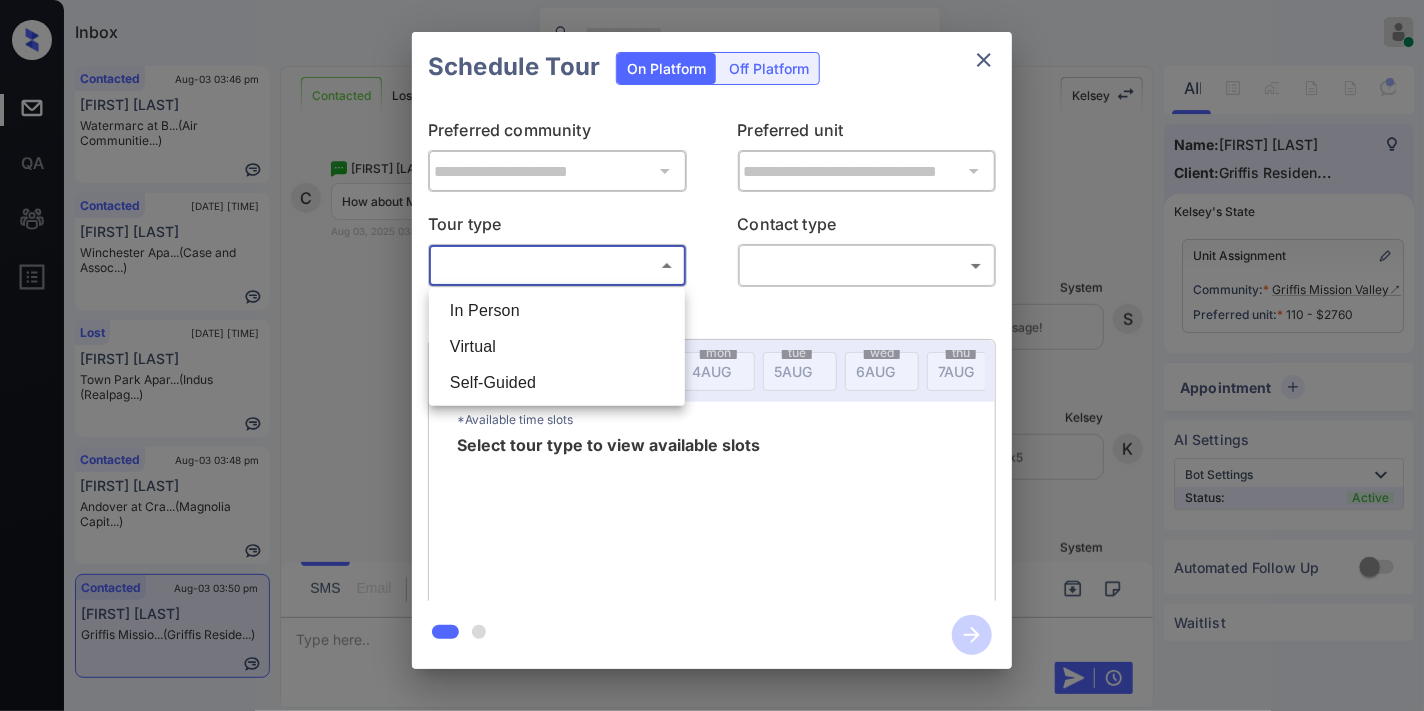 click on "In Person" at bounding box center (557, 311) 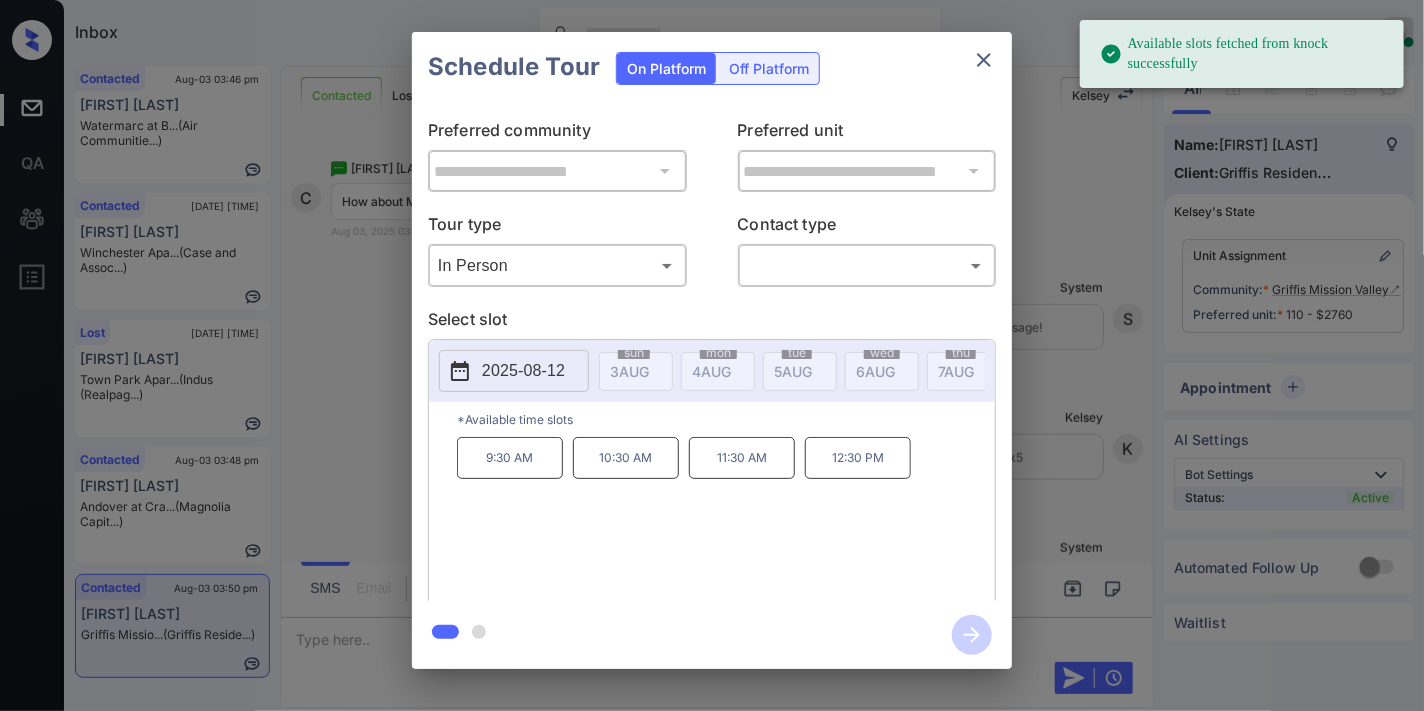 click on "2025-08-12" at bounding box center (523, 371) 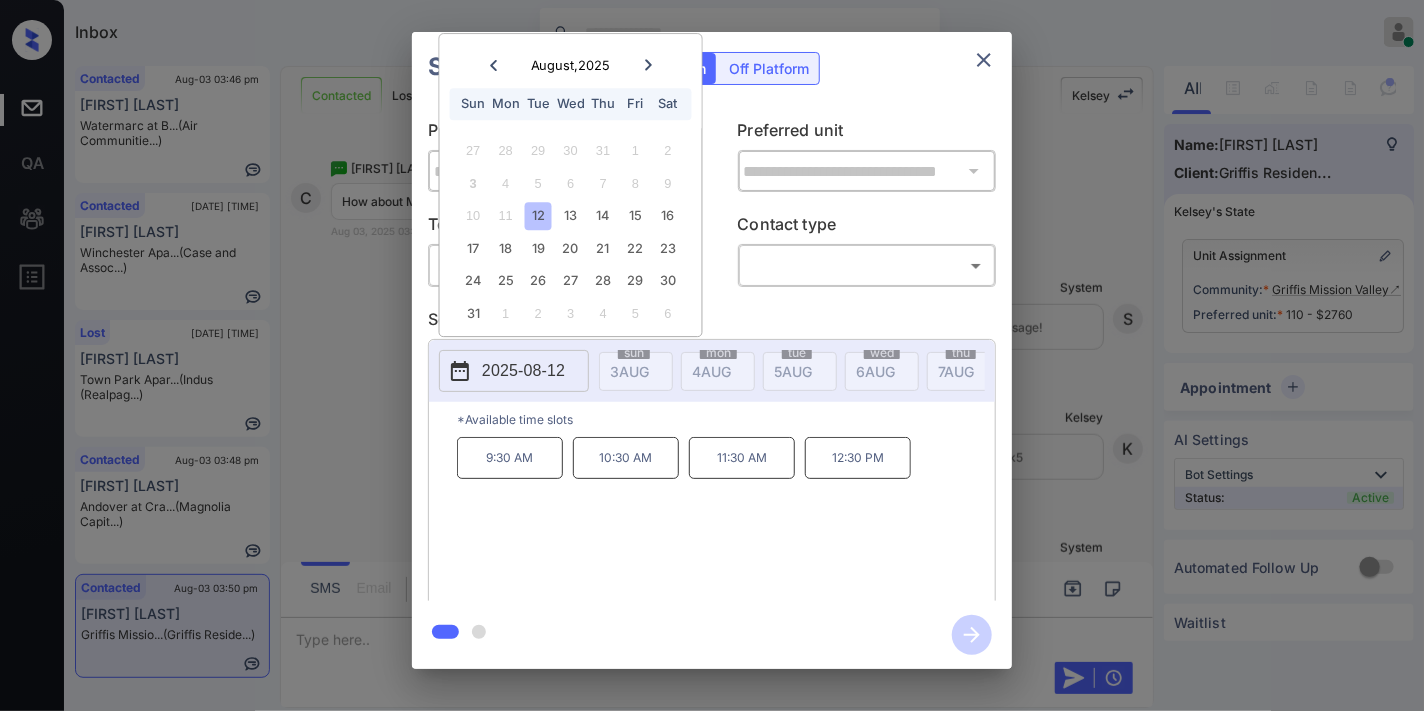 click 